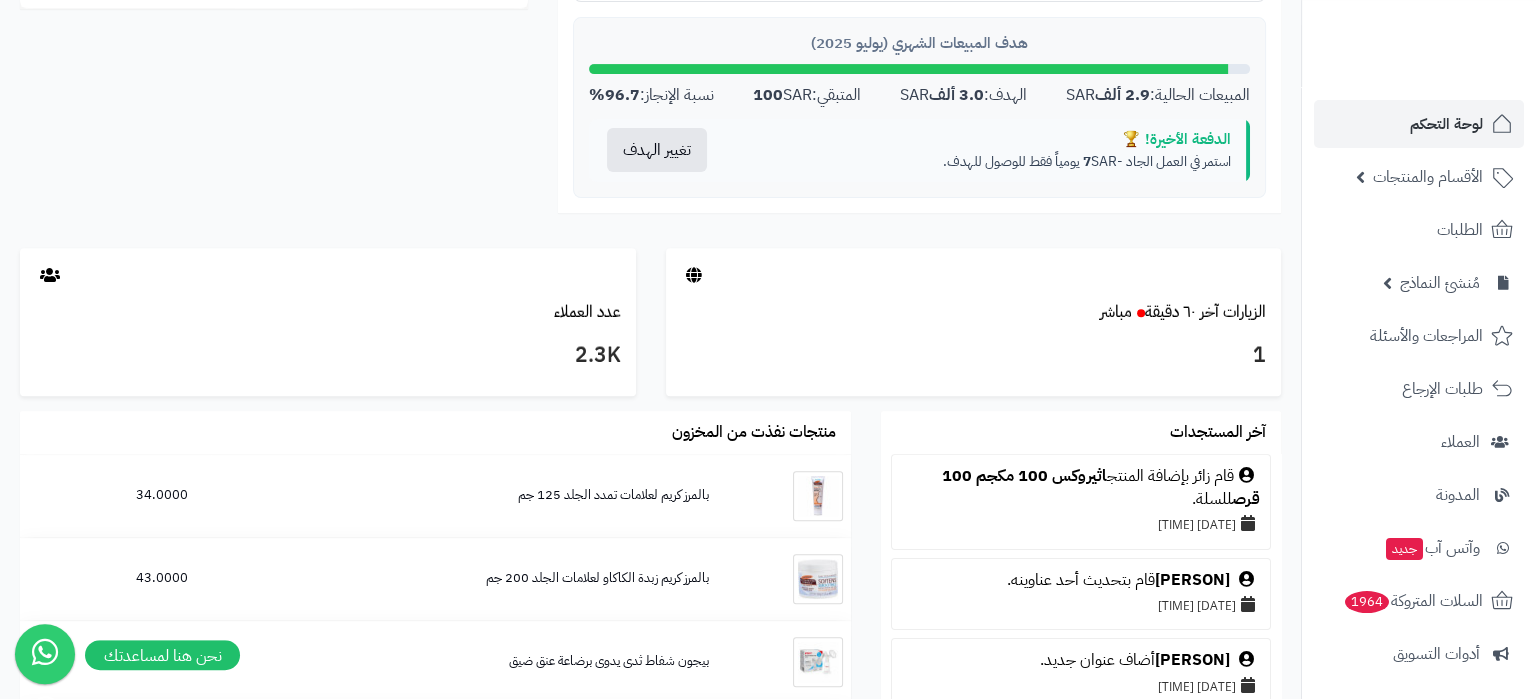 scroll, scrollTop: 945, scrollLeft: 0, axis: vertical 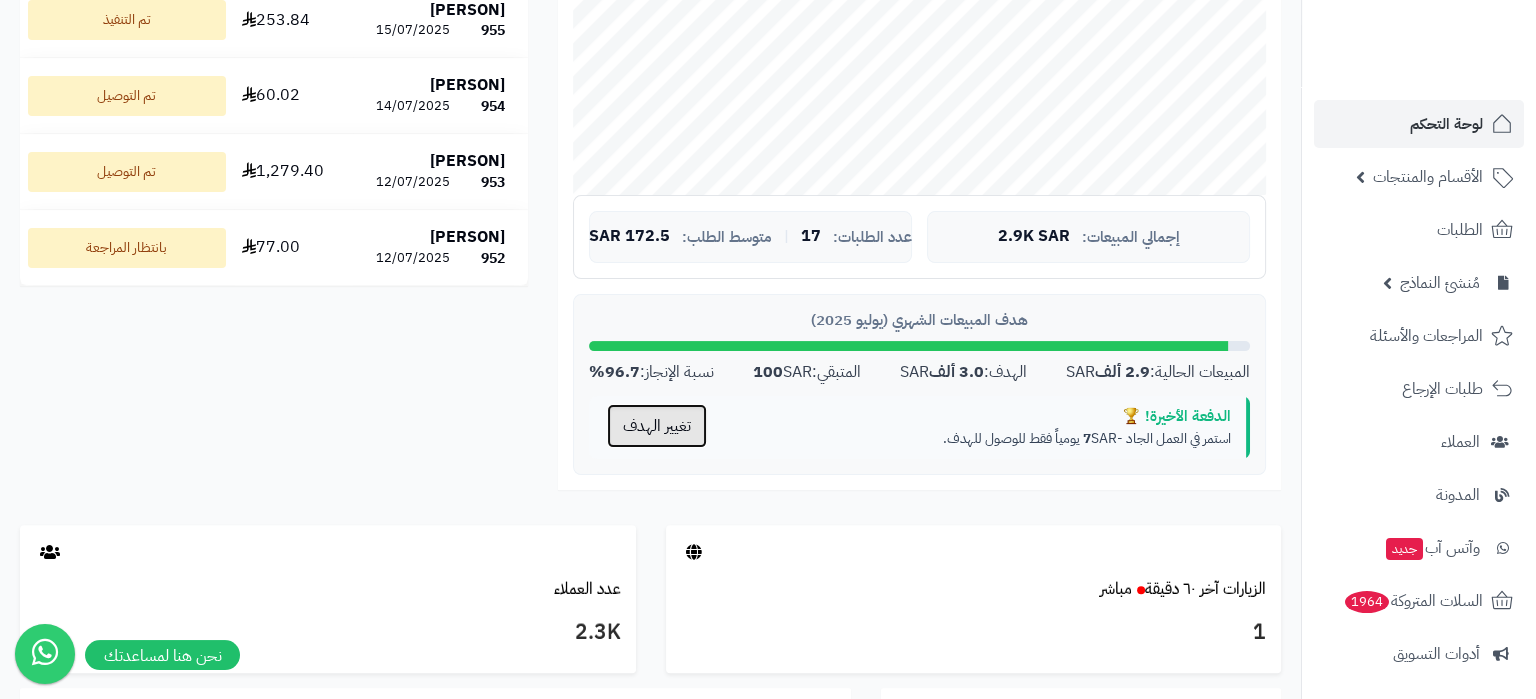 click on "تغيير الهدف" at bounding box center (657, 426) 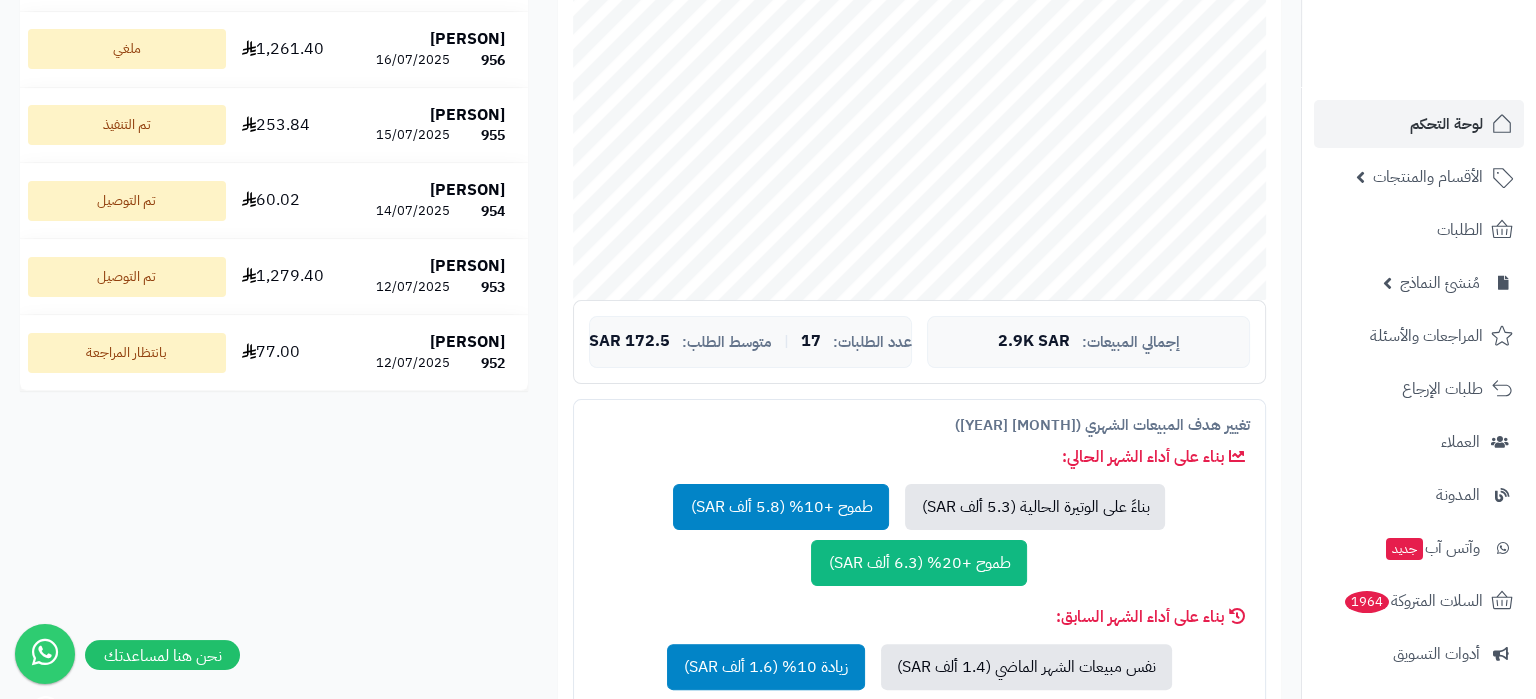 scroll, scrollTop: 0, scrollLeft: 0, axis: both 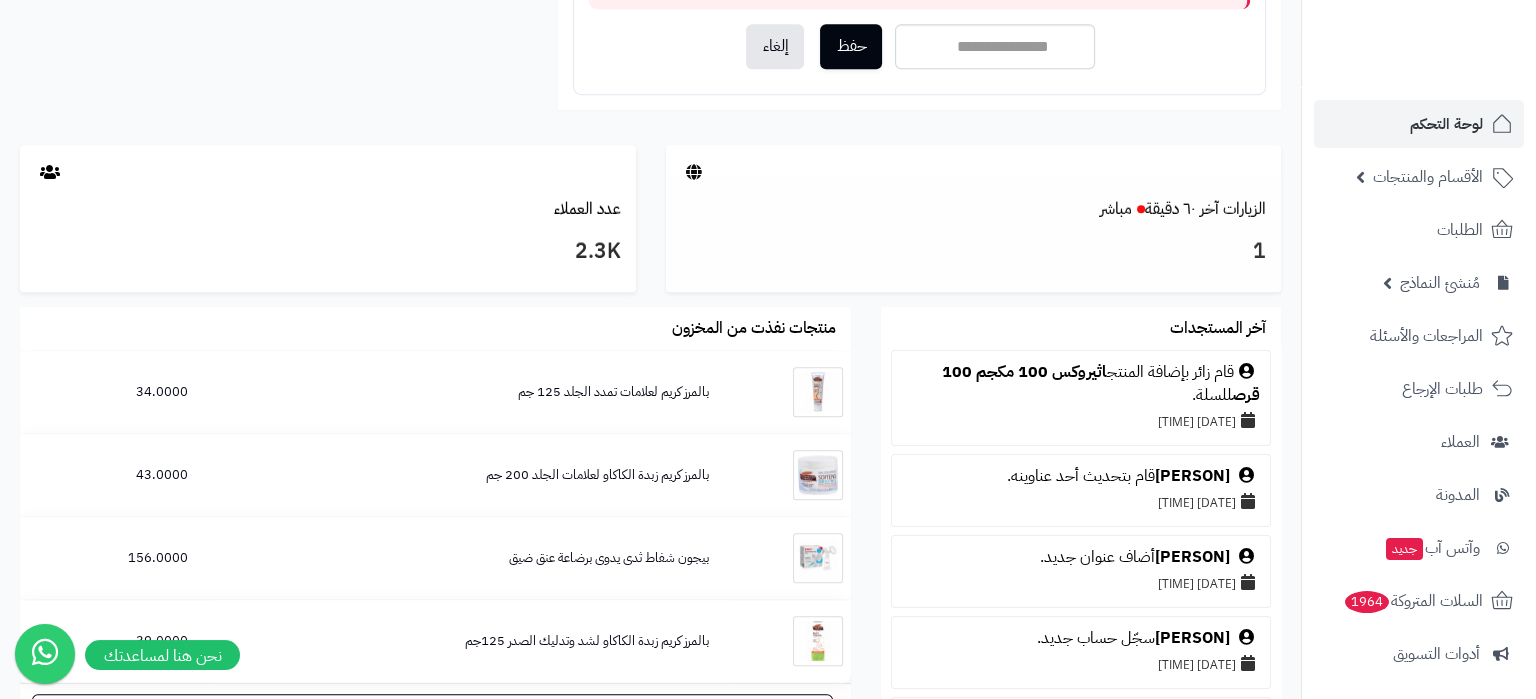 click on "1" at bounding box center [974, 252] 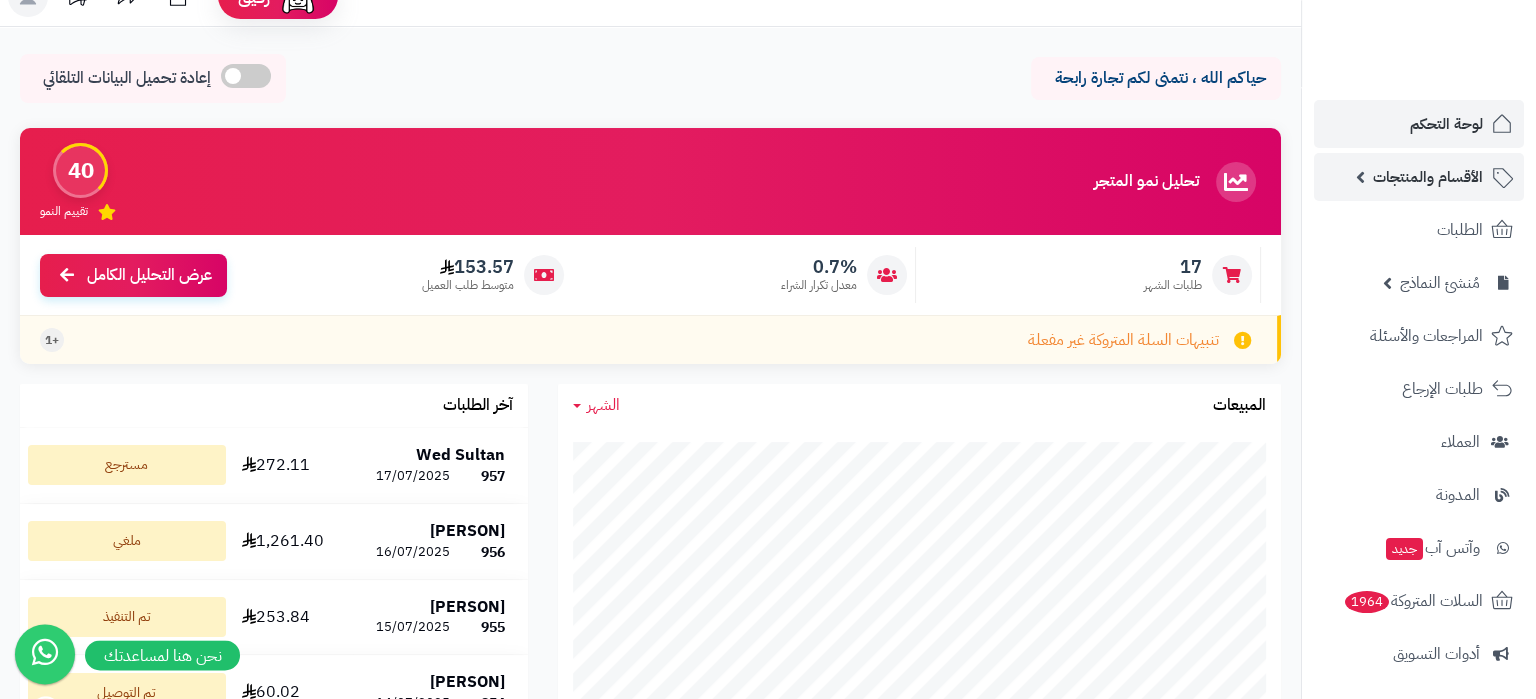 scroll, scrollTop: 0, scrollLeft: 0, axis: both 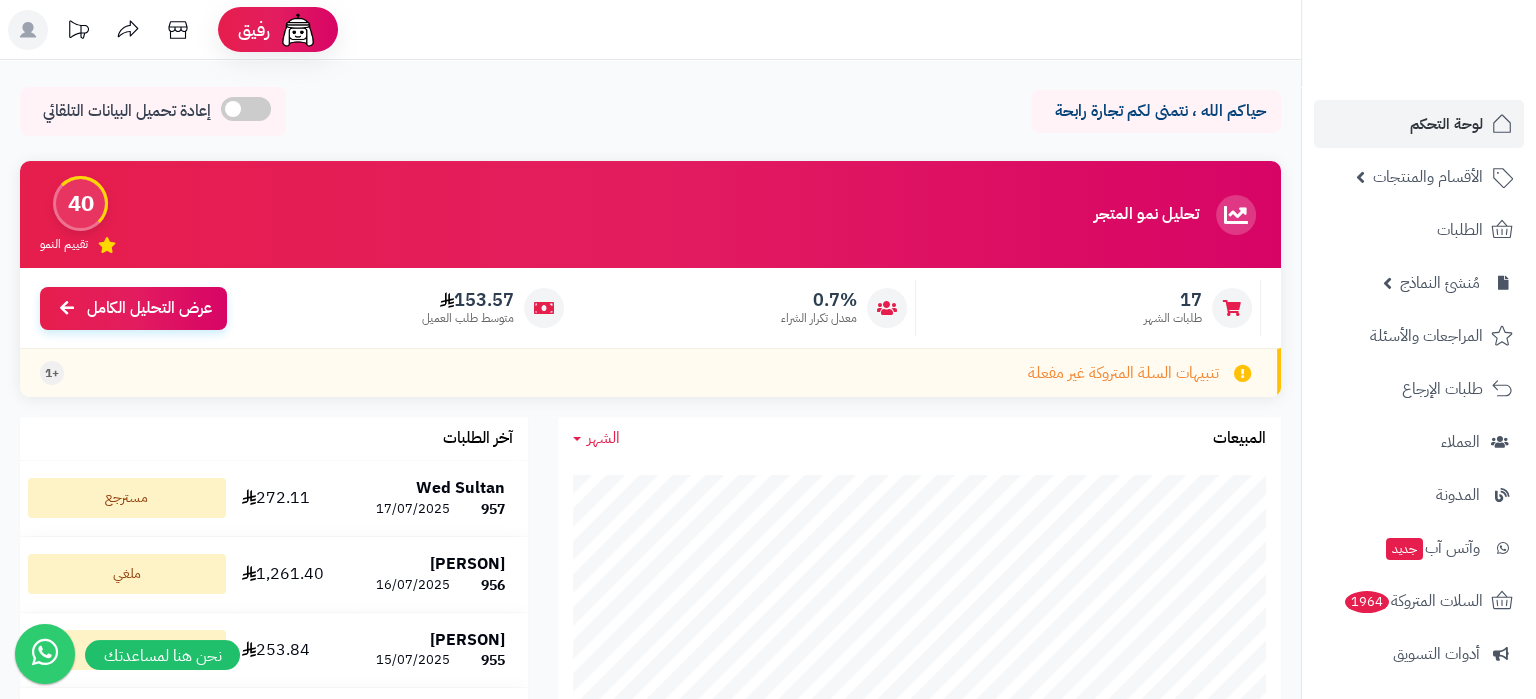 click on "لوحة التحكم
الأقسام والمنتجات
المنتجات
الأقسام
الماركات
مواصفات المنتجات
مواصفات المنتجات
أنواع المواصفات
خيارات المنتجات
الملفات الرقمية
الطلبات
مُنشئ النماذج
الإعدادات العامة
النماذج
حالات طلبات النماذج
طلبات النماذج
المراجعات والأسئلة
طلبات الإرجاع
العملاء
المدونة
وآتس آب  جديد
السلات المتروكة  1964
أدوات التسويق
التقارير
التطبيقات والخدمات
تطبيق المتجر    جديد
تطبيق نقاط البيع    جديد
الإعدادات" at bounding box center (1419, 521) 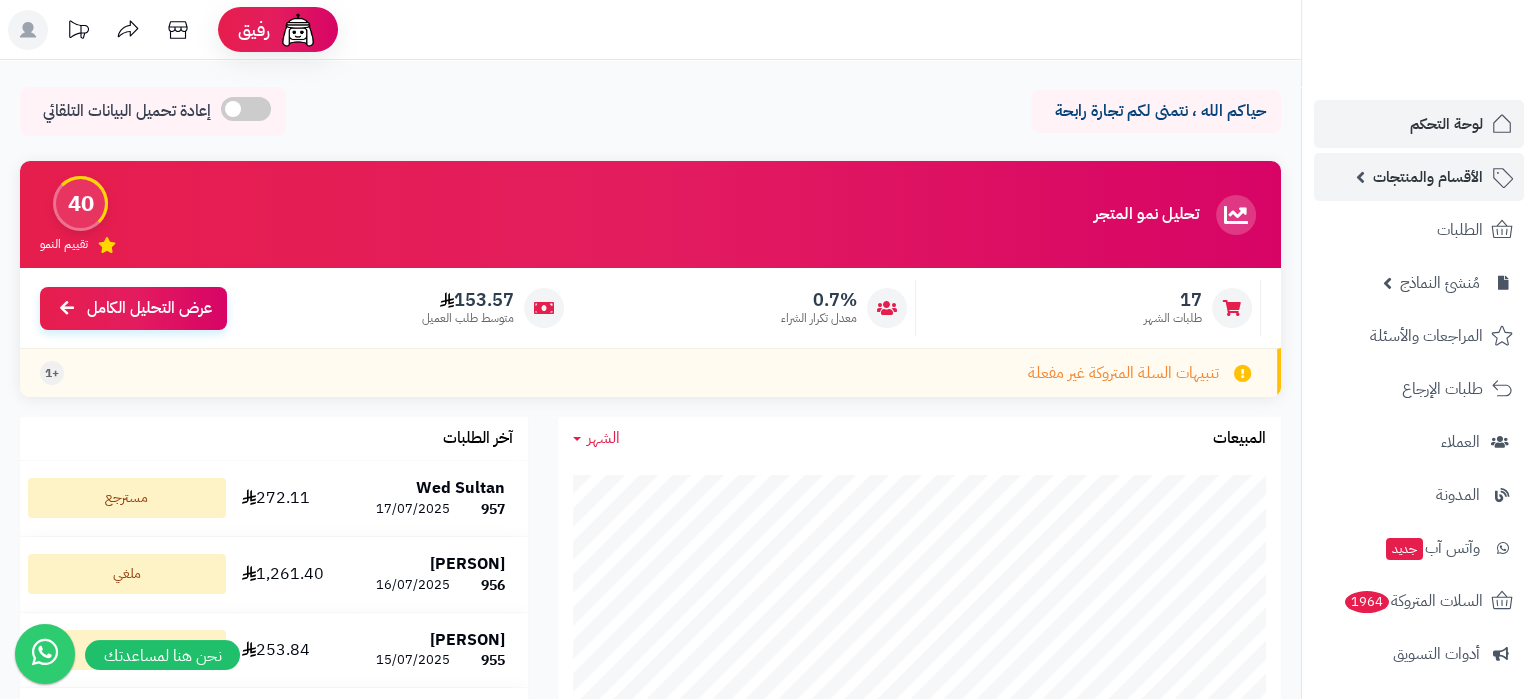 click on "الأقسام والمنتجات" at bounding box center [1428, 177] 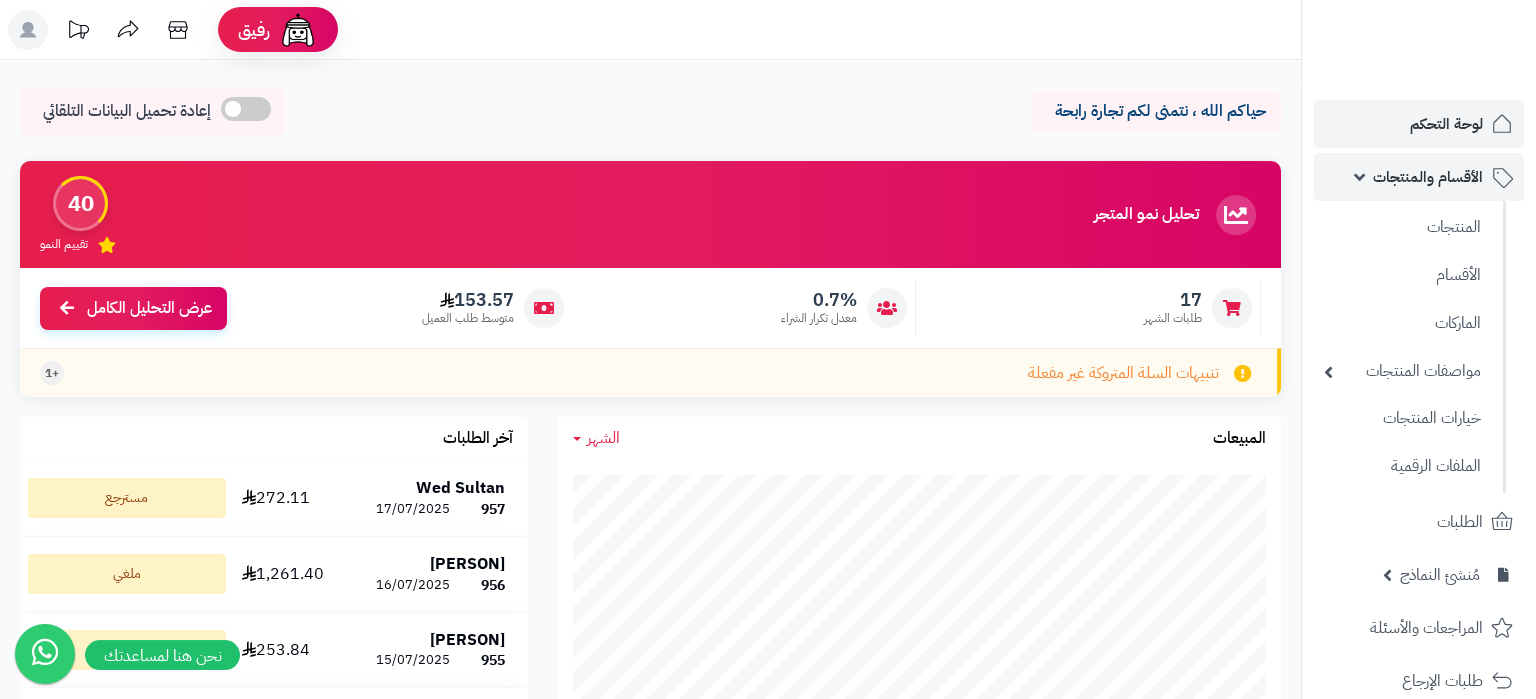 click on "الأقسام والمنتجات" at bounding box center [1428, 177] 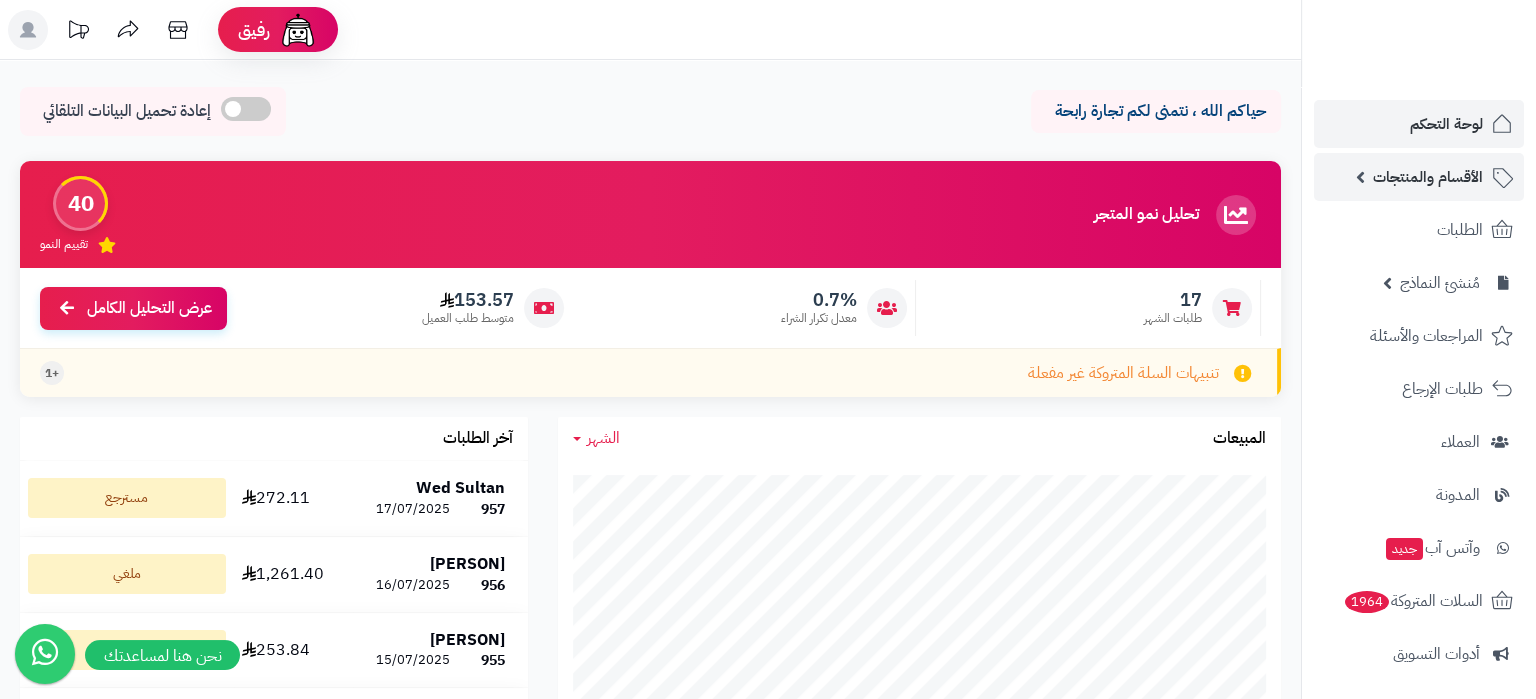 click on "الأقسام والمنتجات" at bounding box center [1428, 177] 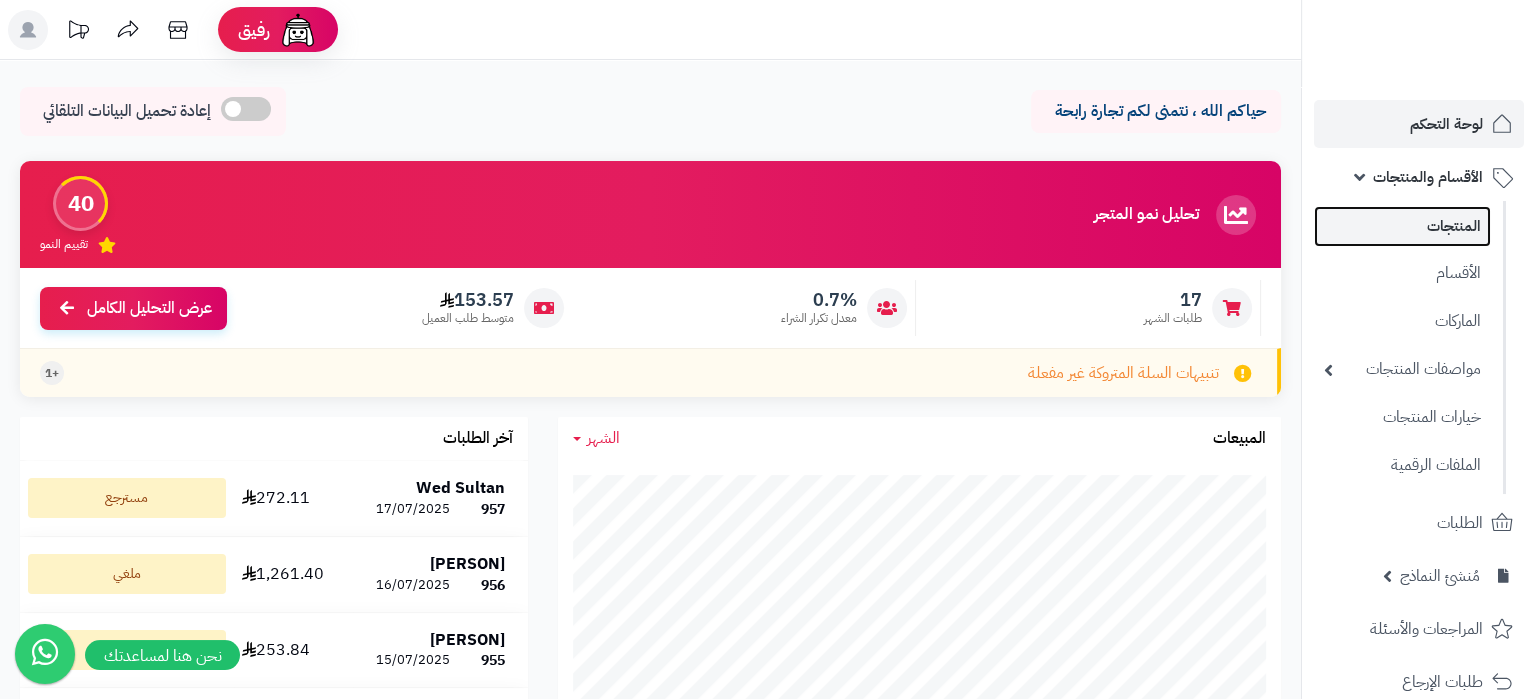 click on "المنتجات" at bounding box center [1402, 226] 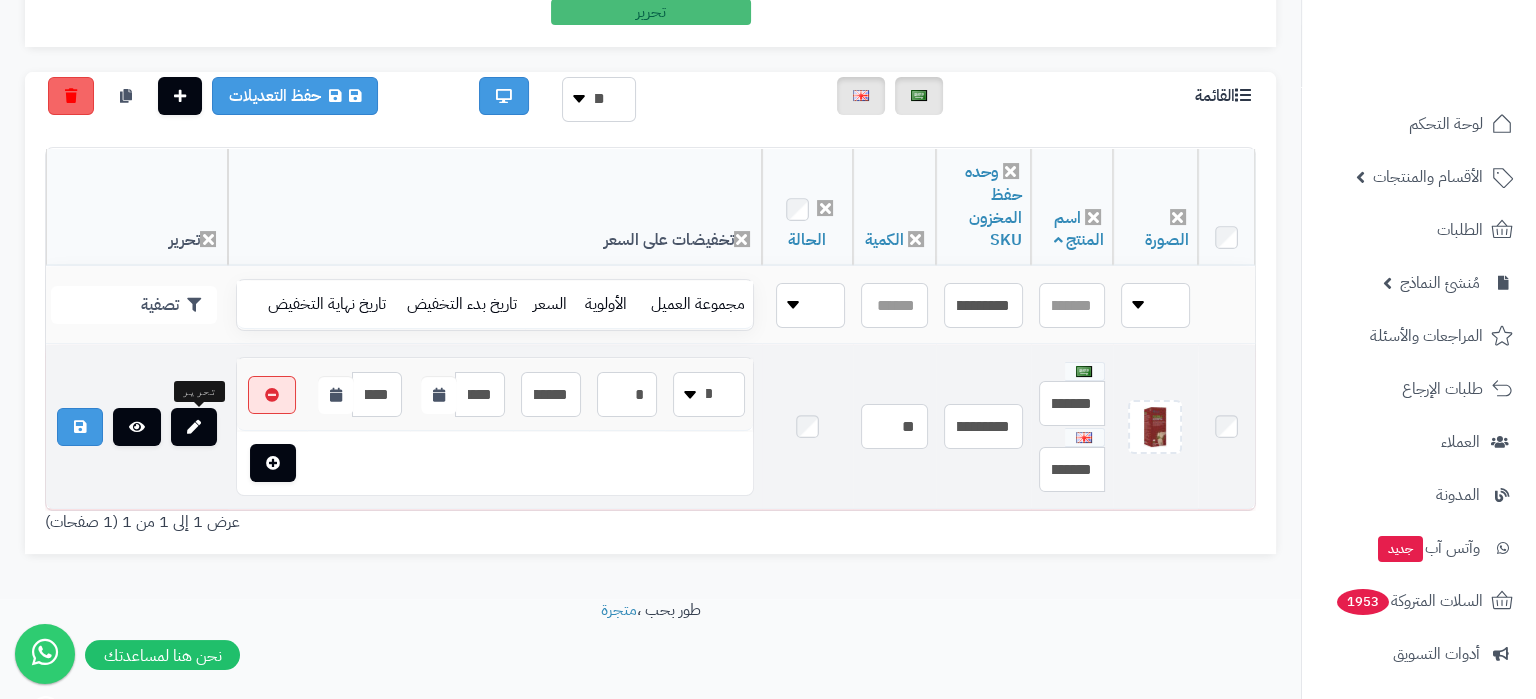 scroll, scrollTop: 0, scrollLeft: 0, axis: both 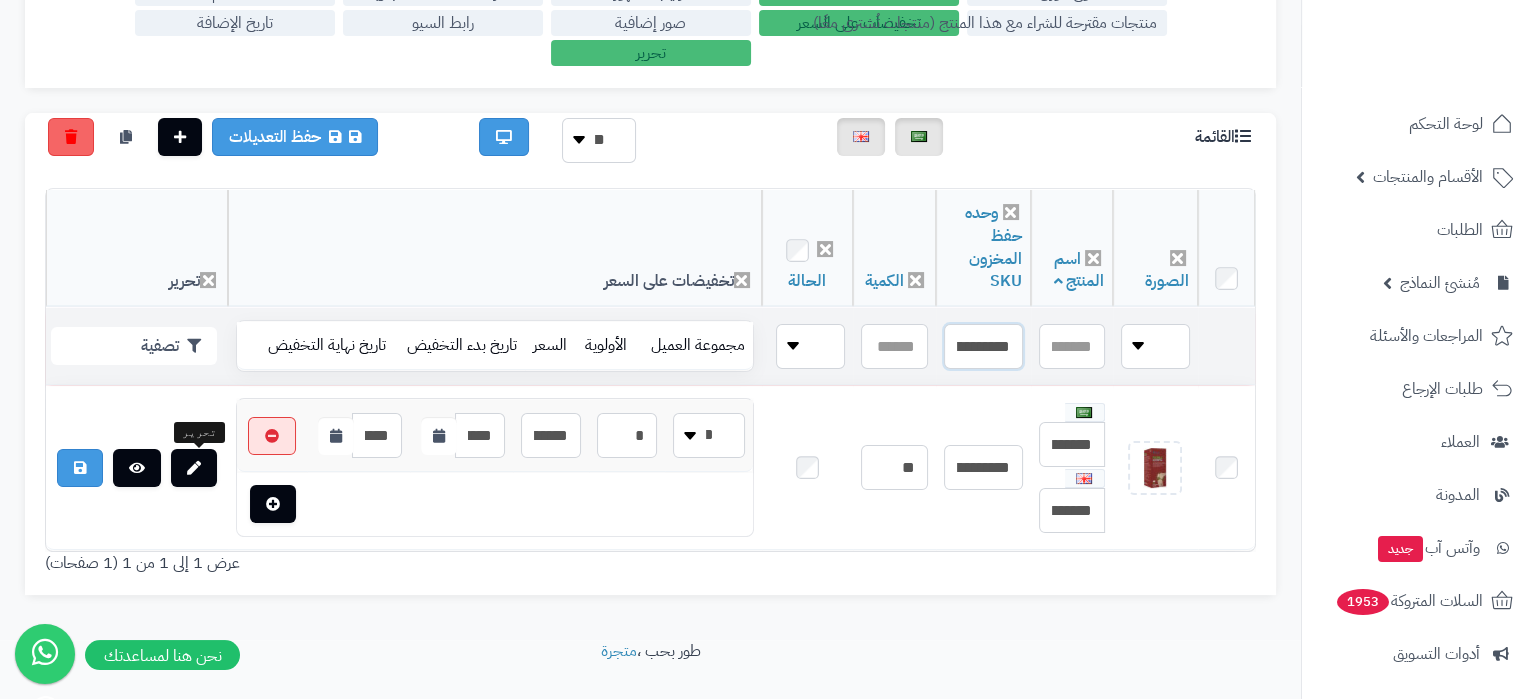 click on "**********" at bounding box center [983, 346] 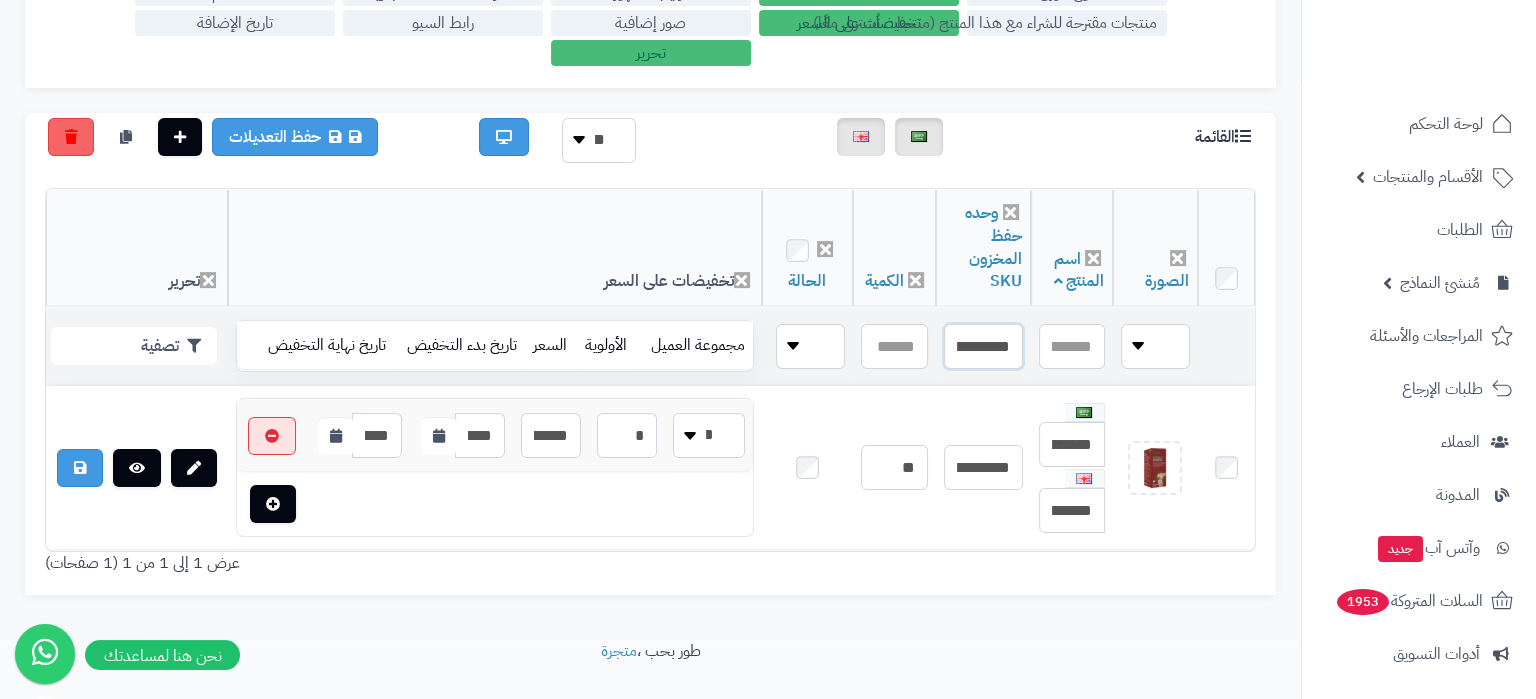 click on "**********" at bounding box center [983, 346] 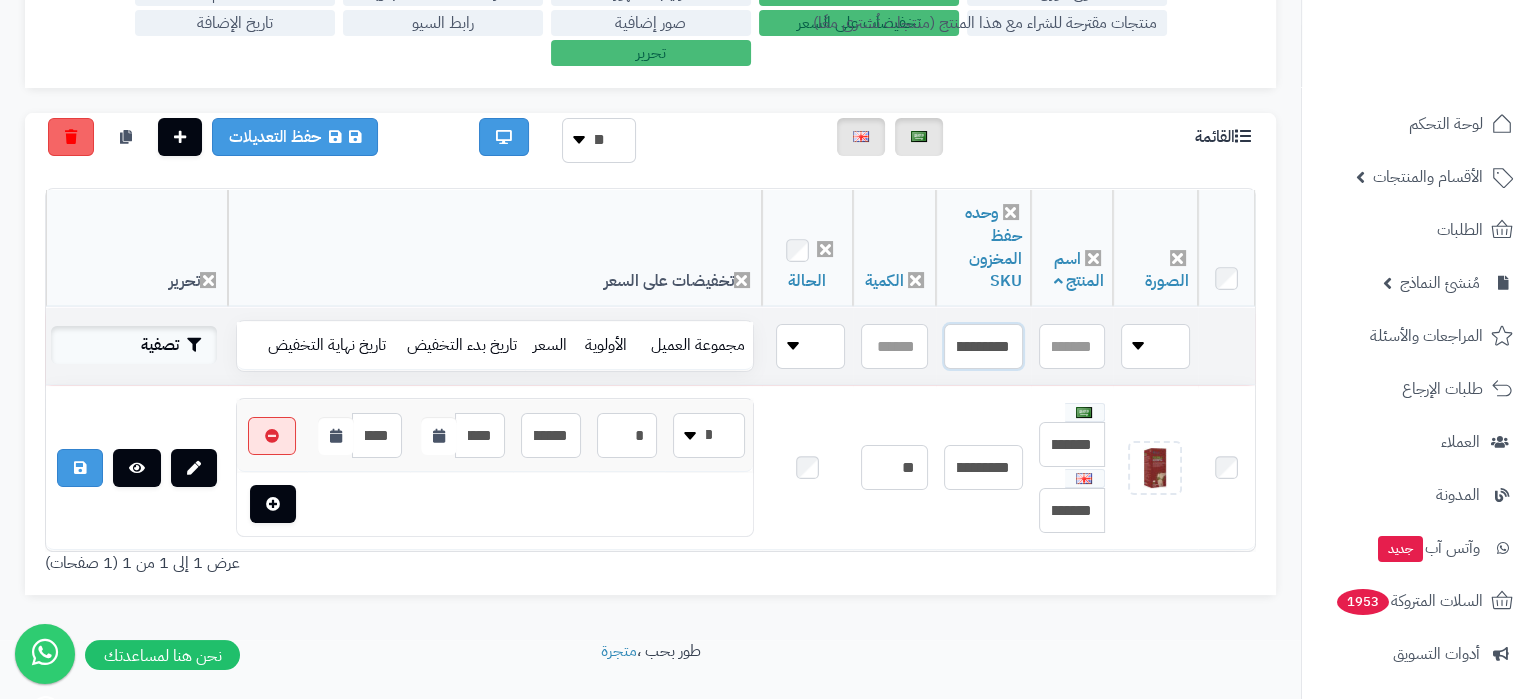 type on "**********" 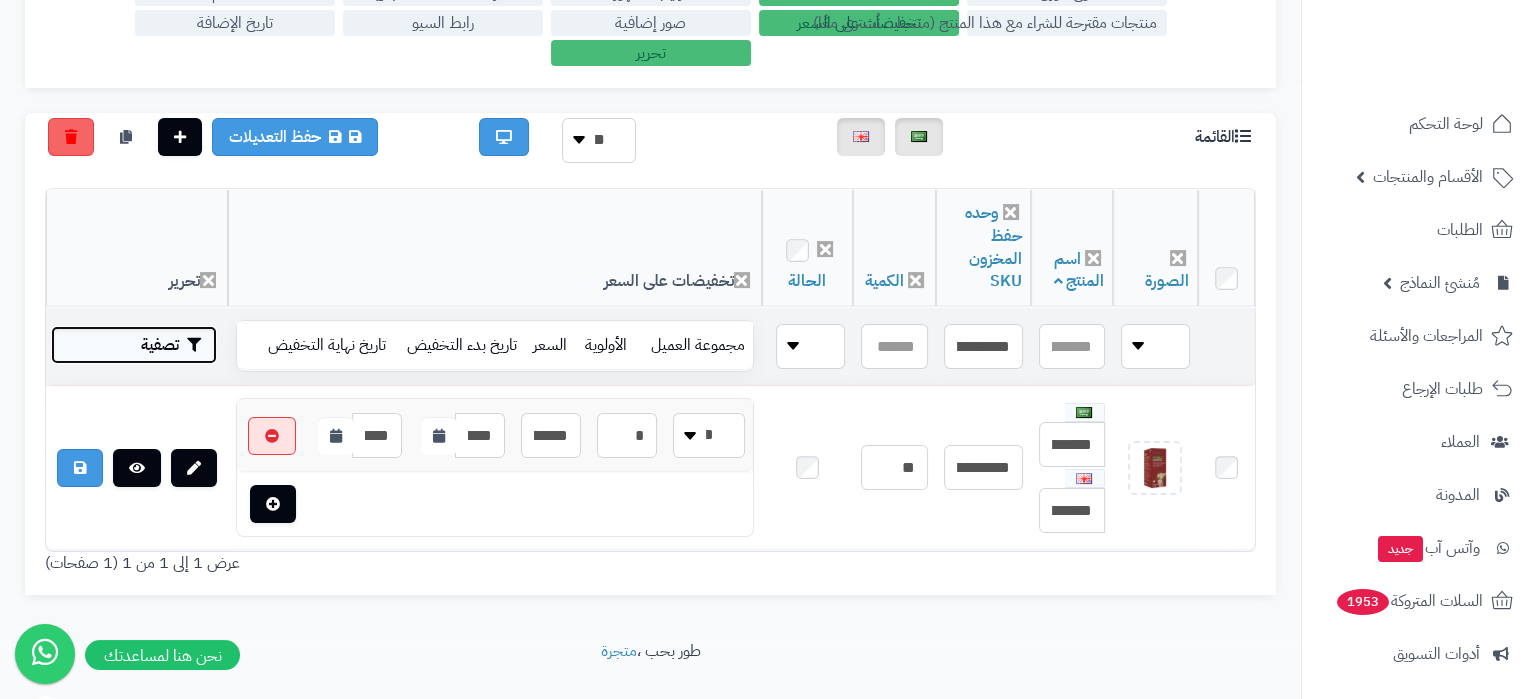 click on "تصفية" at bounding box center [134, 345] 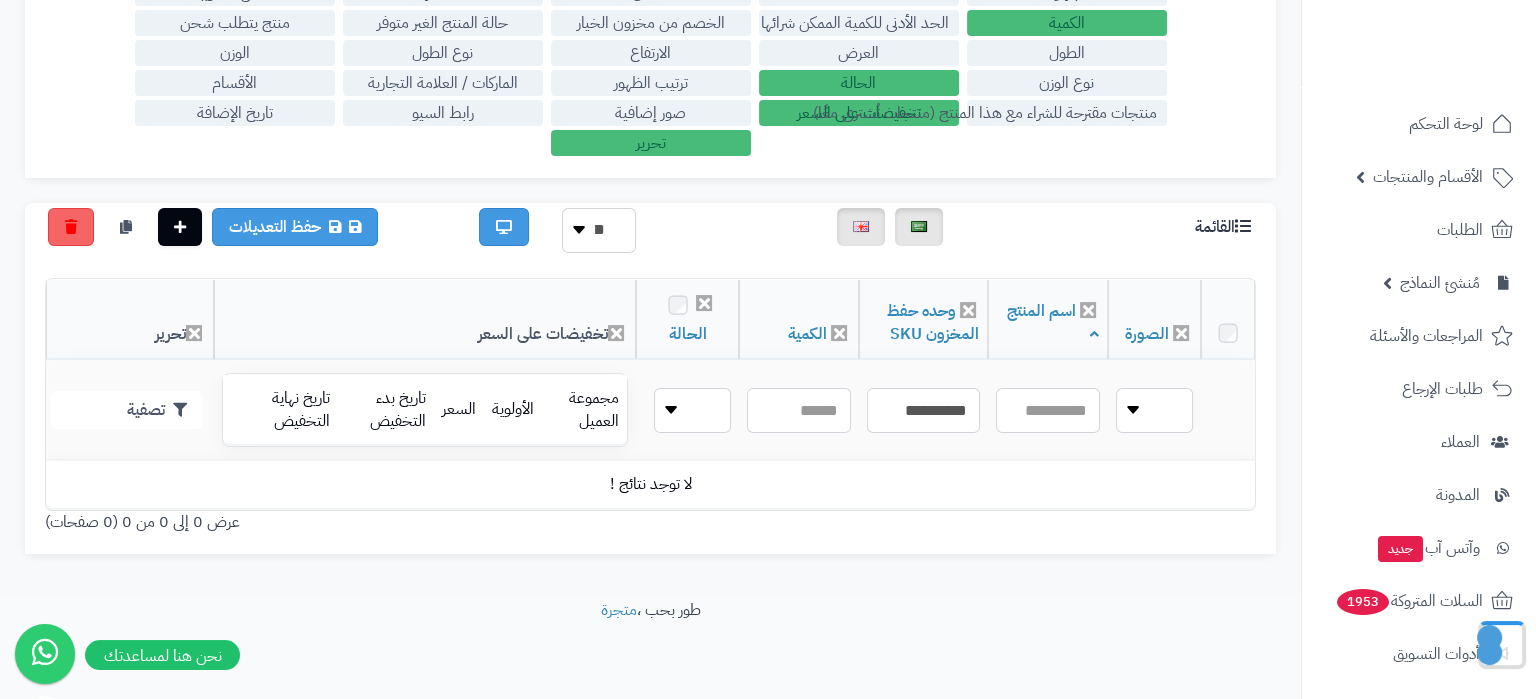 scroll, scrollTop: 331, scrollLeft: 0, axis: vertical 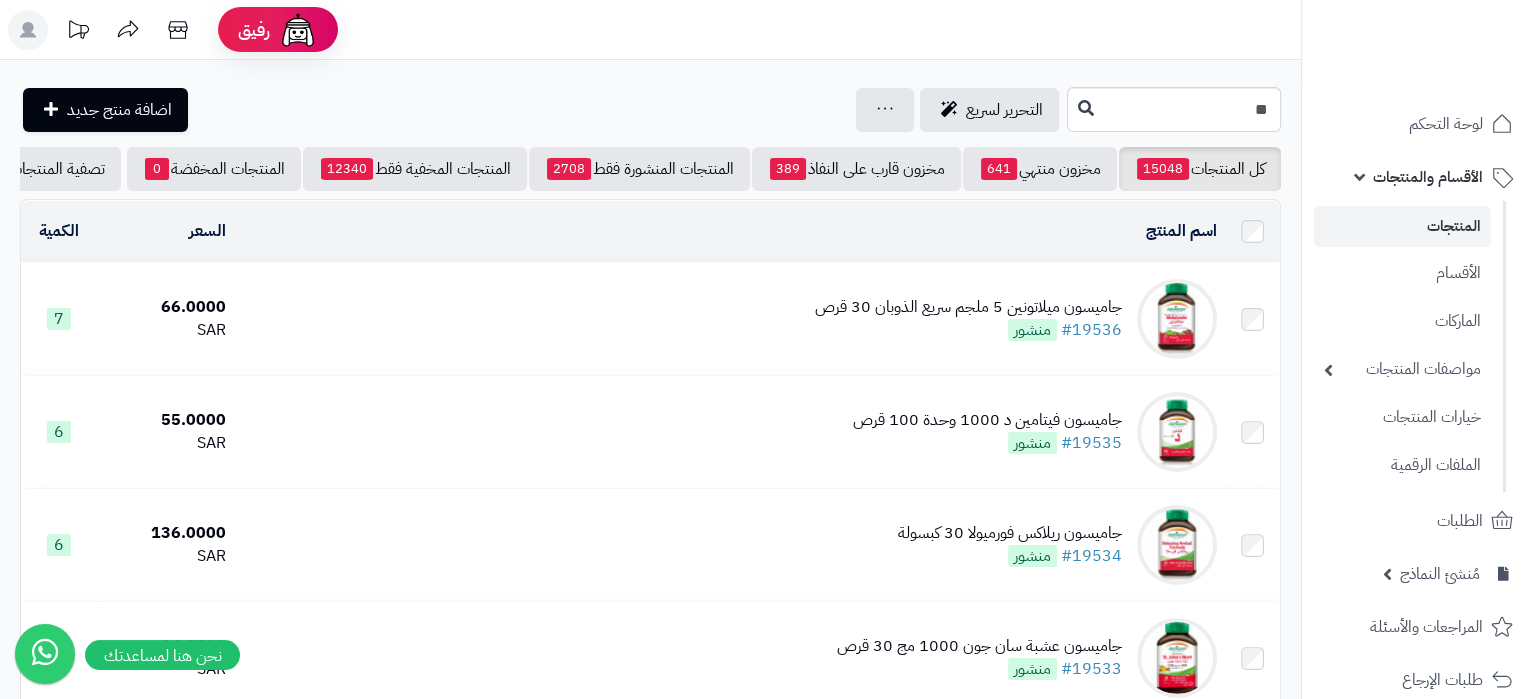type on "*" 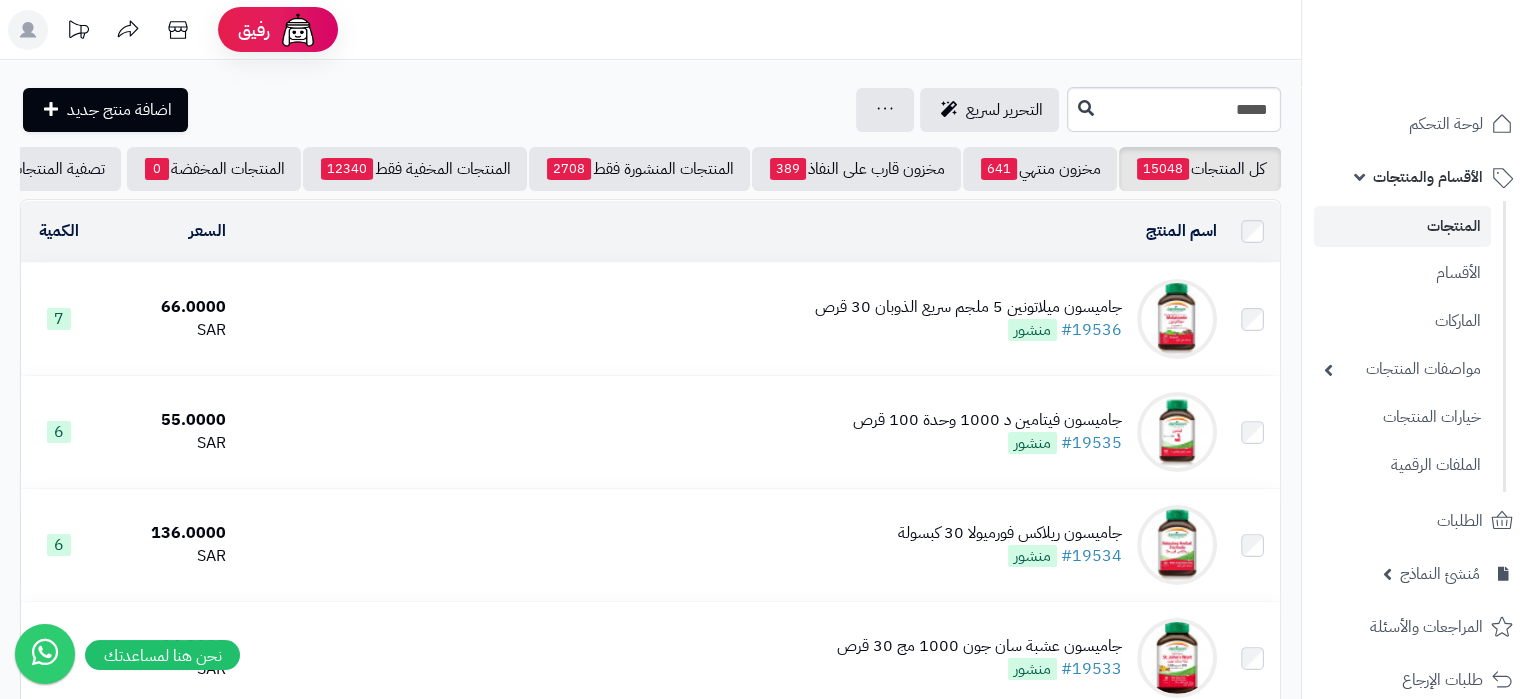 click on "*****" at bounding box center [1174, 109] 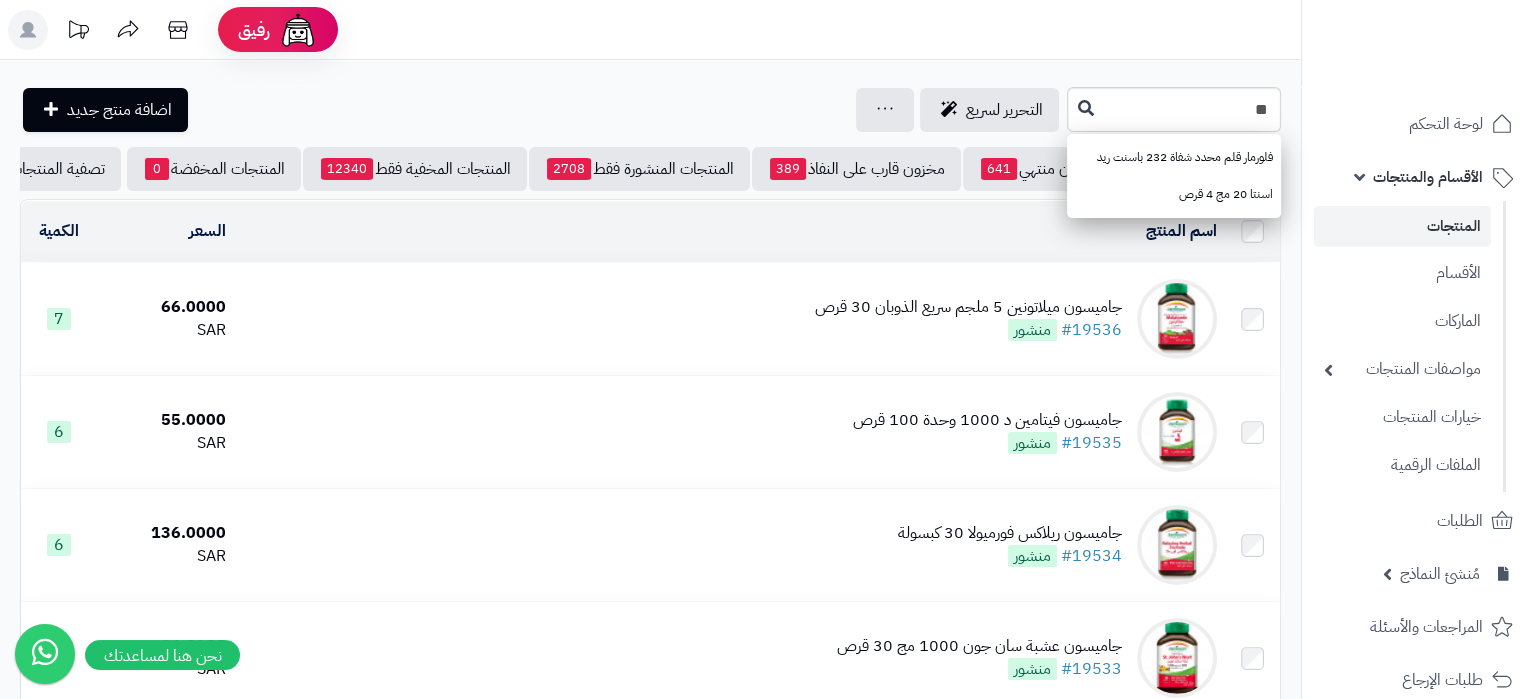 type on "*" 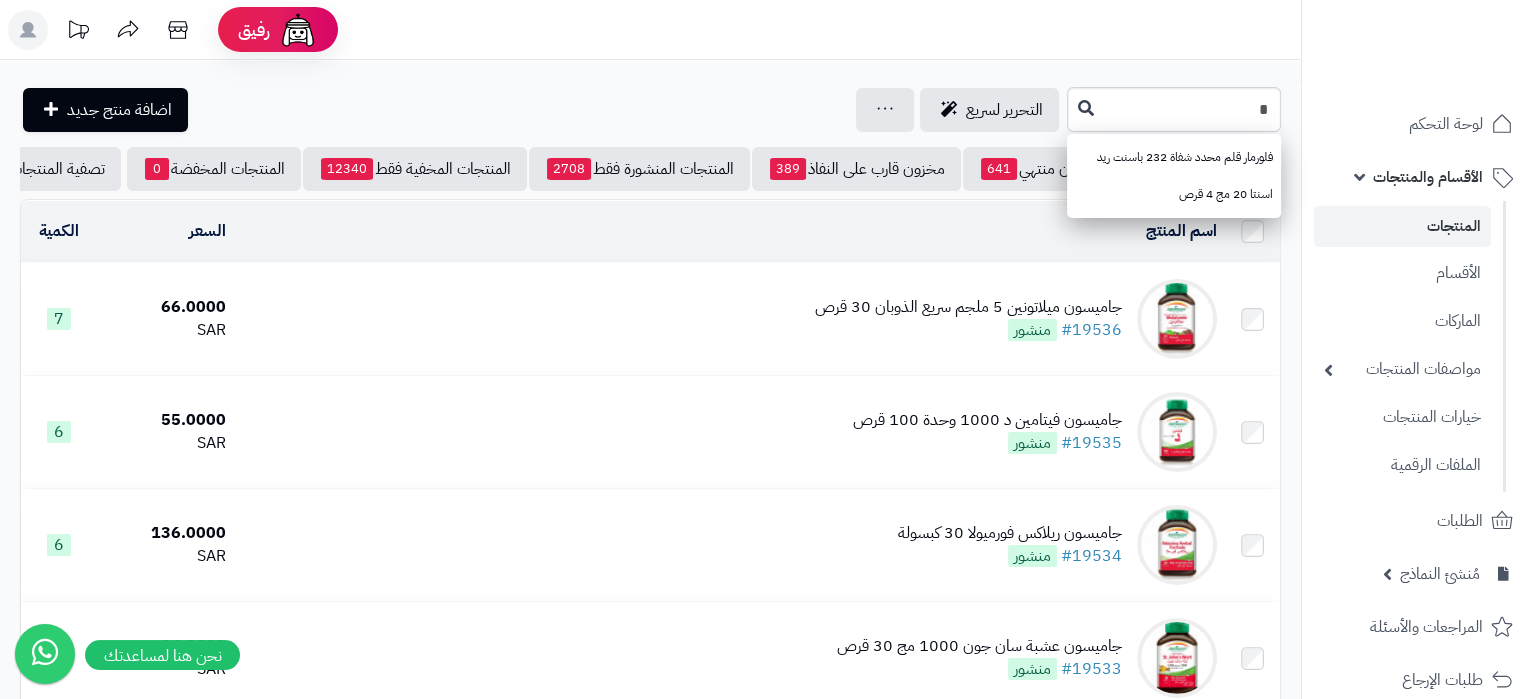 type 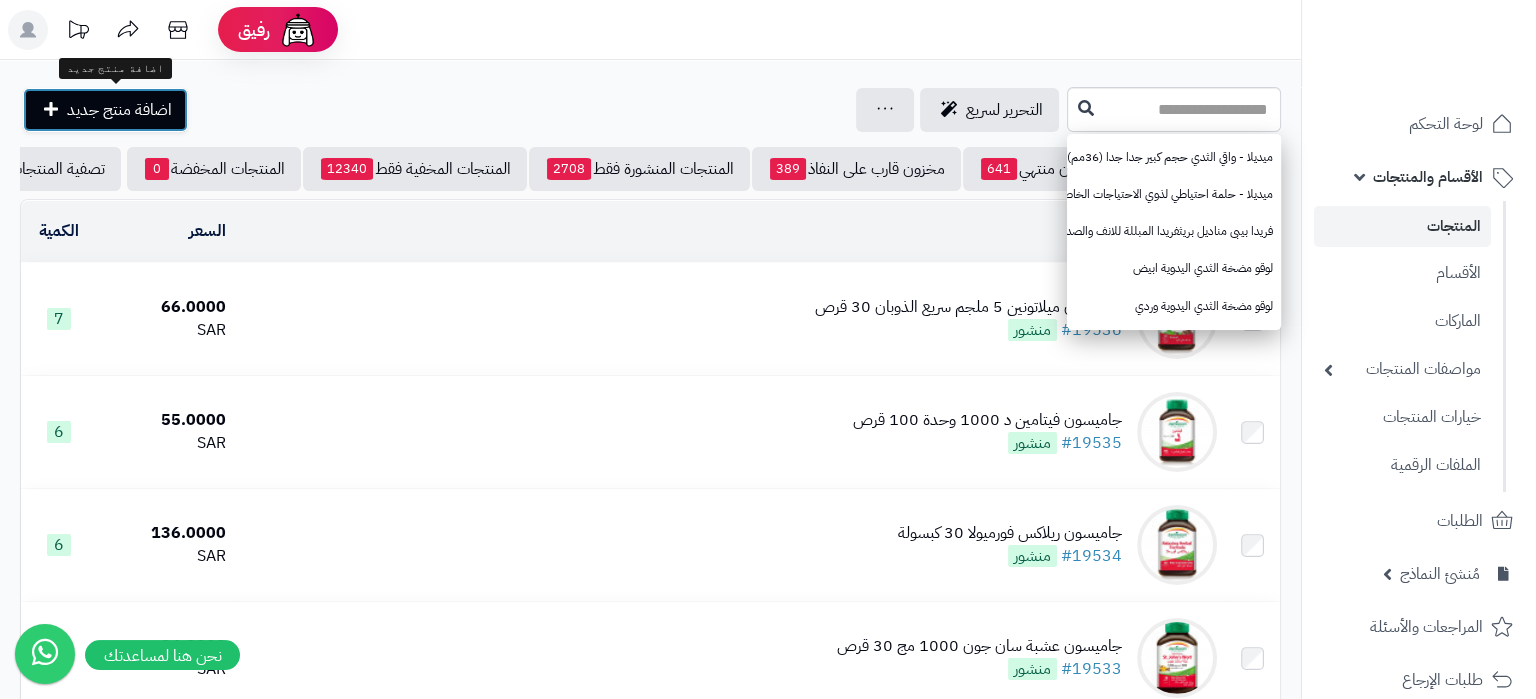 click on "اضافة منتج جديد" at bounding box center (119, 110) 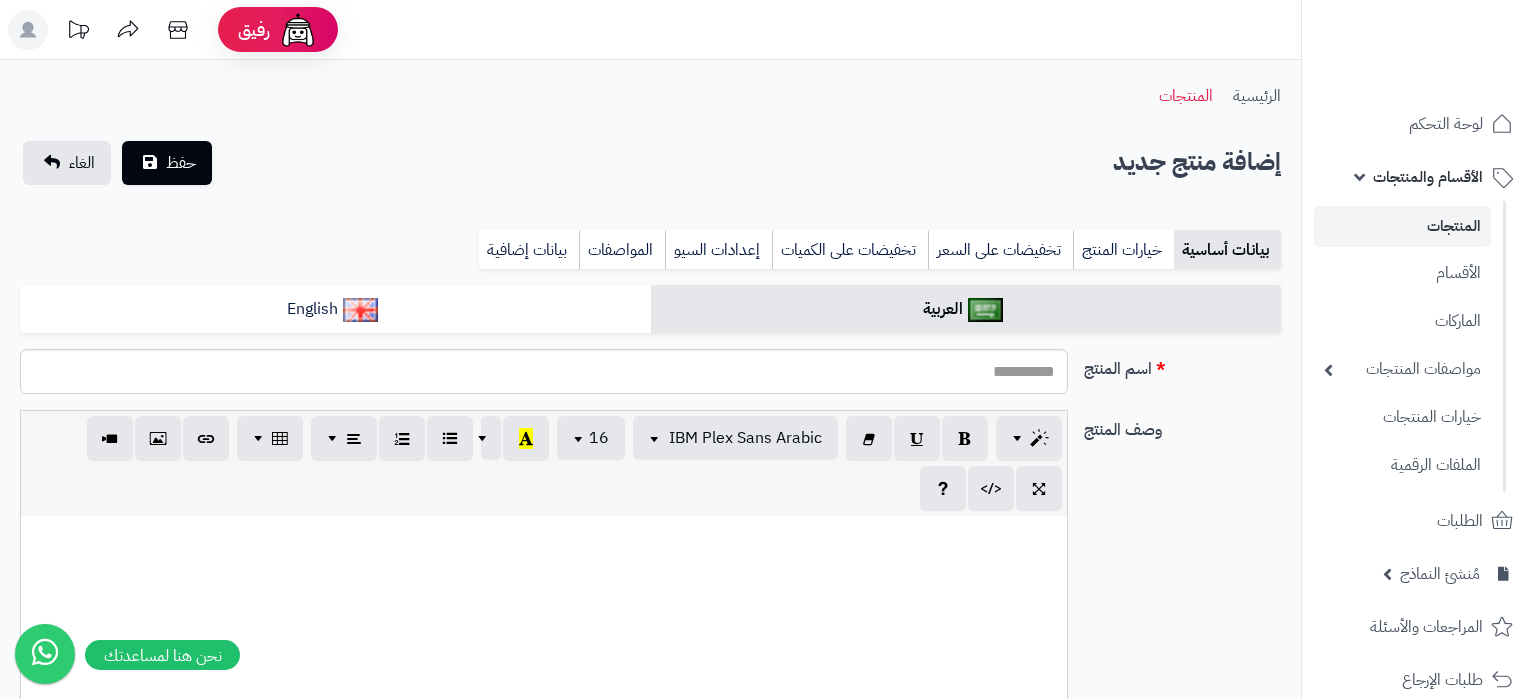 select 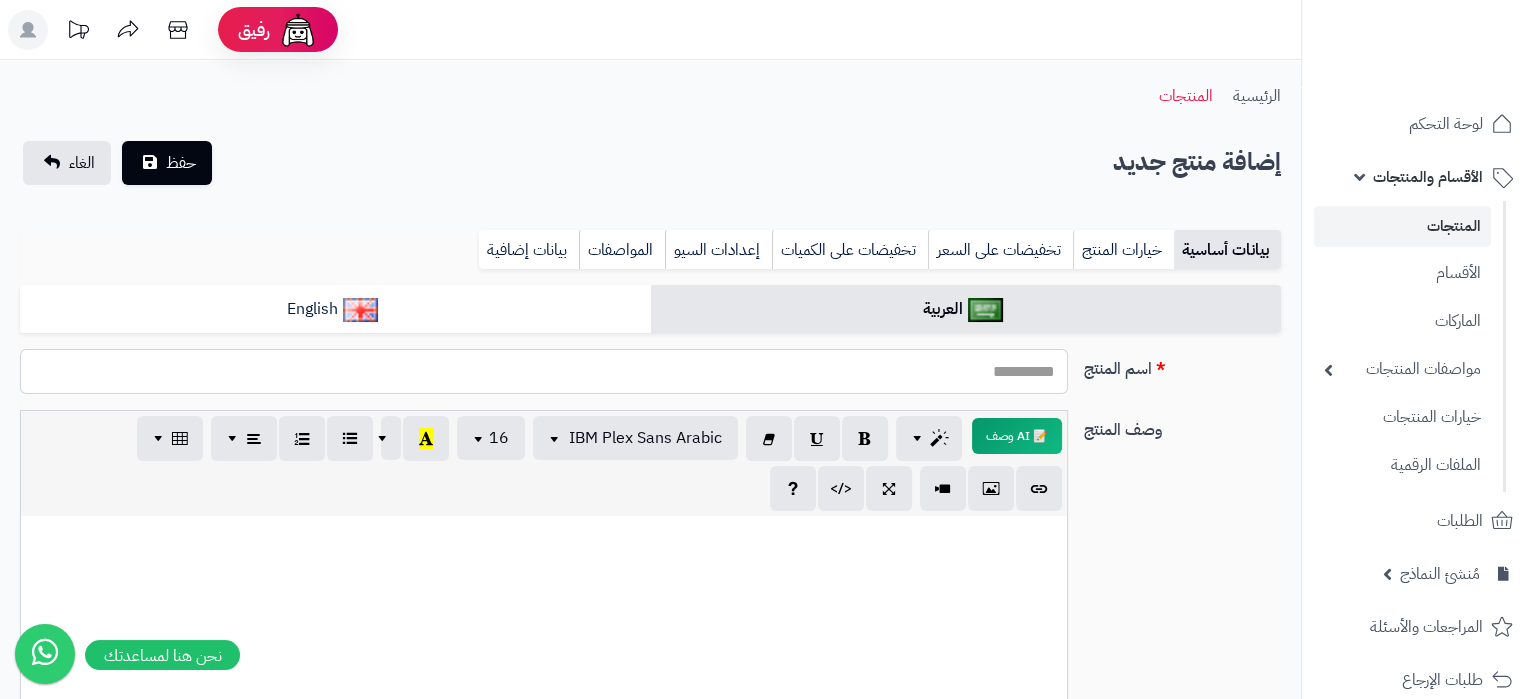 click on "اسم المنتج" at bounding box center (544, 371) 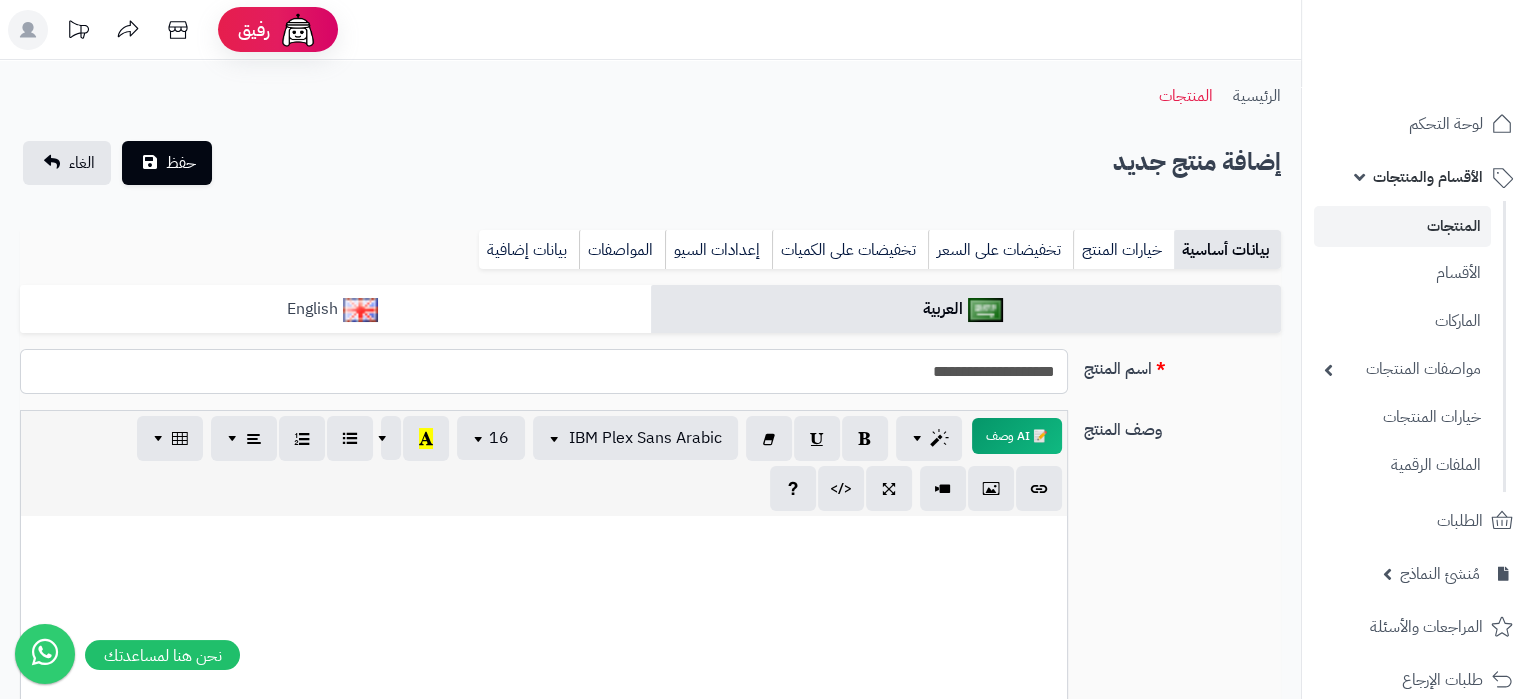 type on "**********" 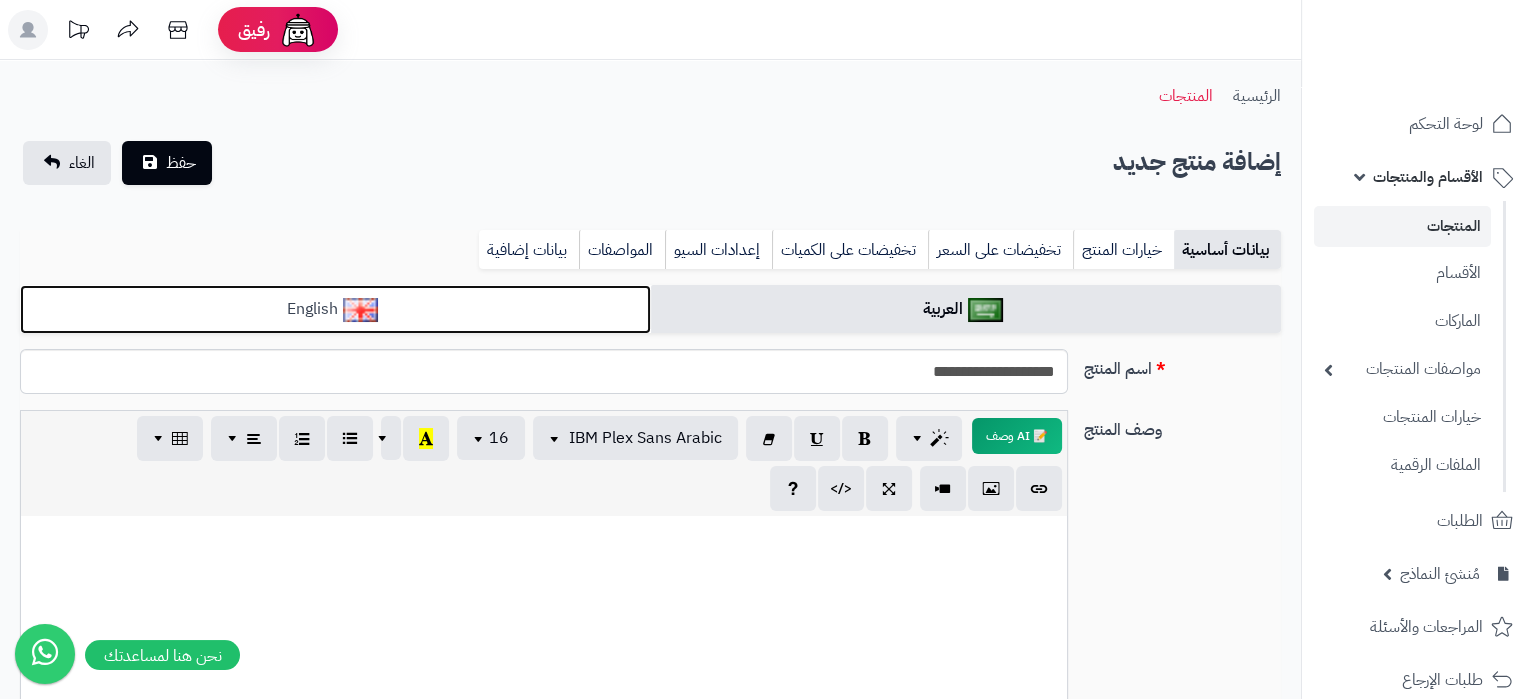 click on "English" at bounding box center (335, 309) 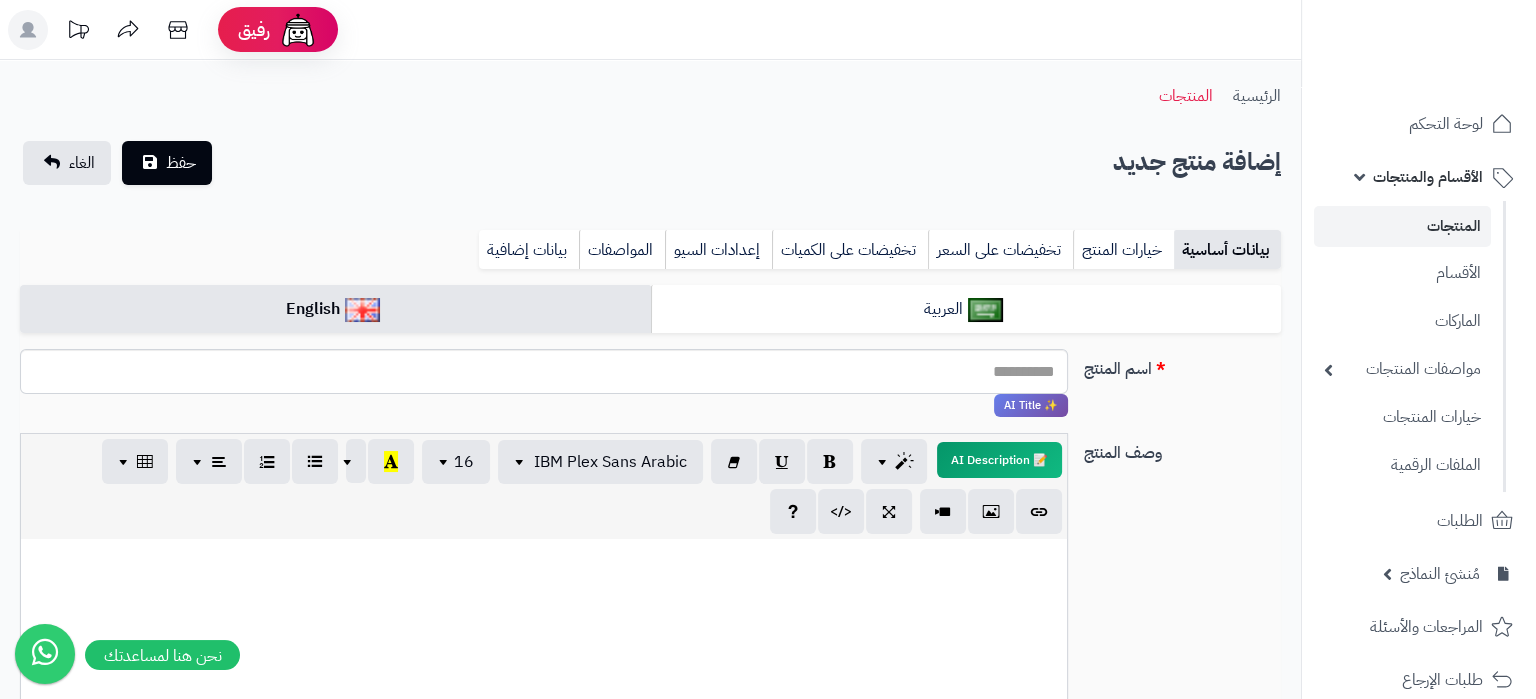 click on "**********" at bounding box center [650, 1051] 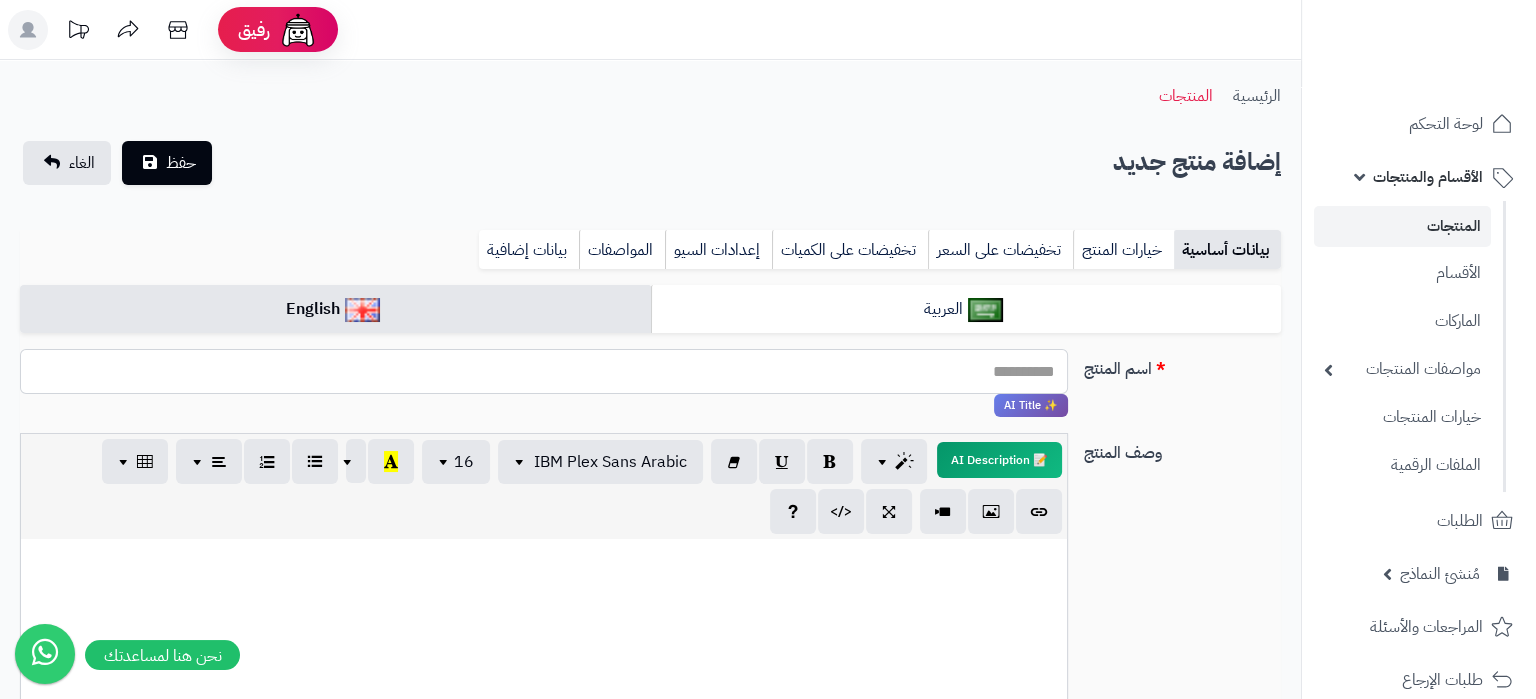 click on "اسم المنتج" at bounding box center (544, 371) 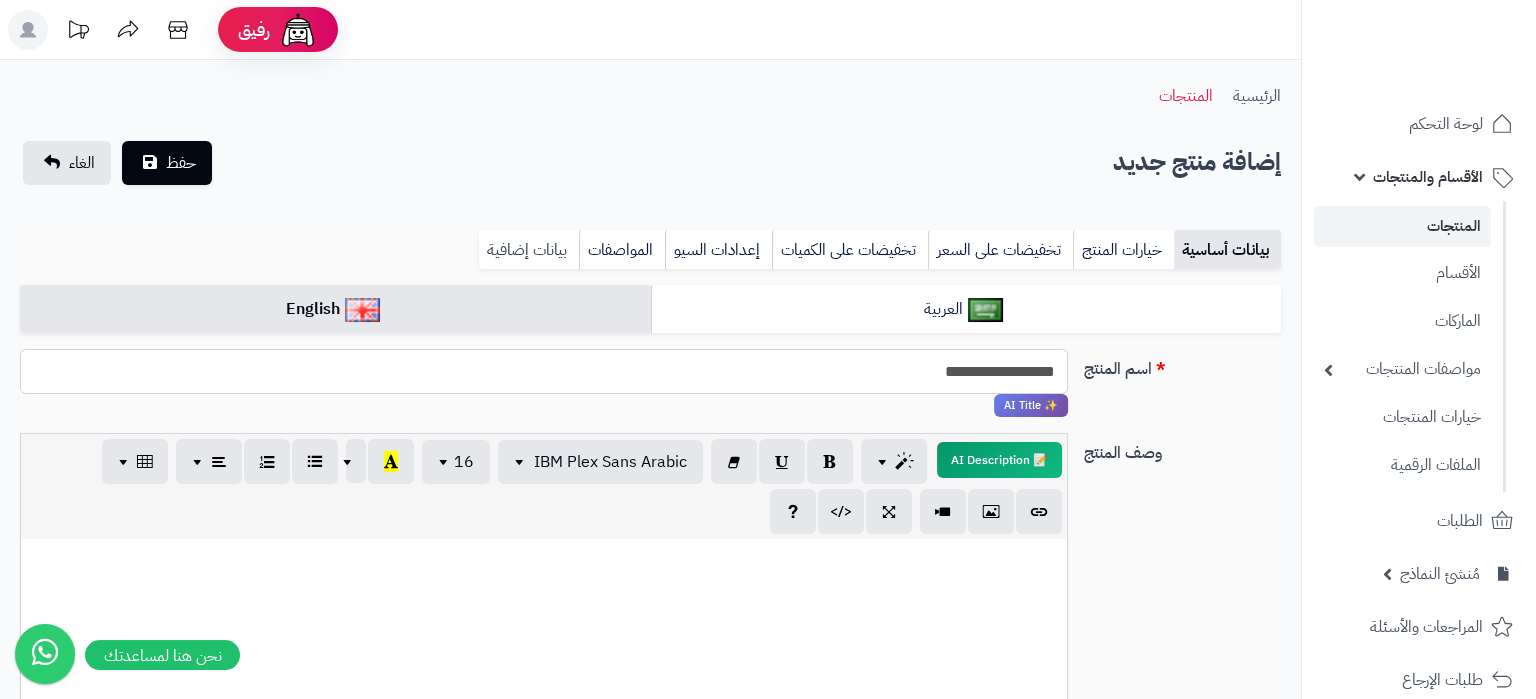 type on "**********" 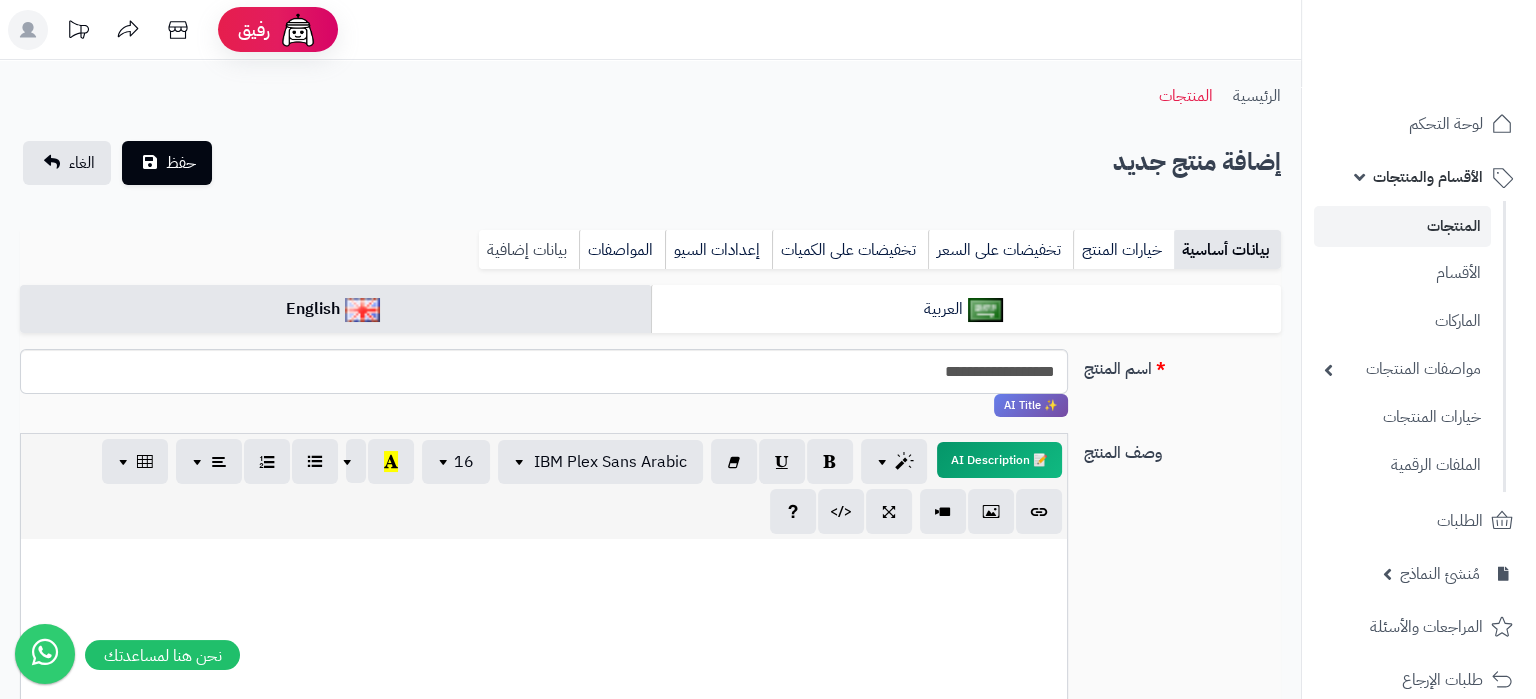 click on "بيانات إضافية" at bounding box center [529, 250] 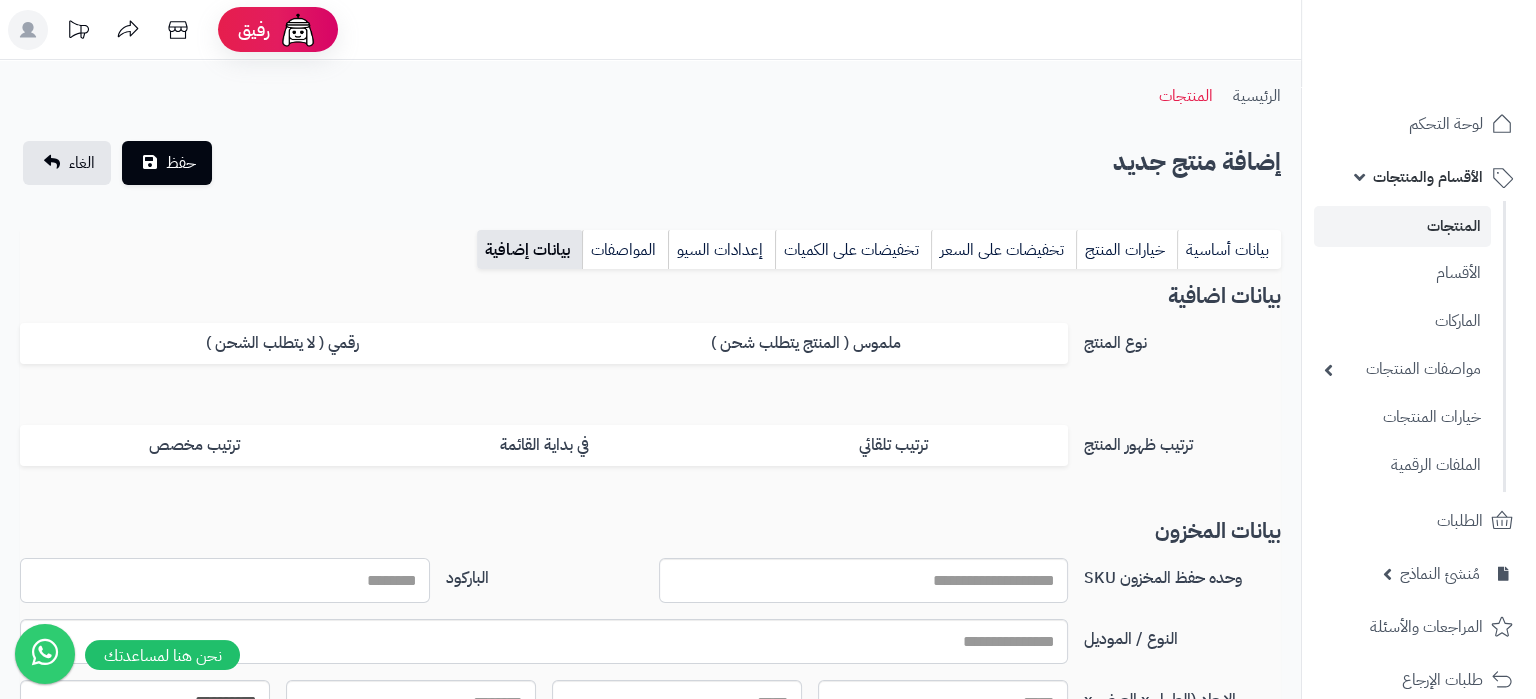 click on "الباركود" at bounding box center (225, 580) 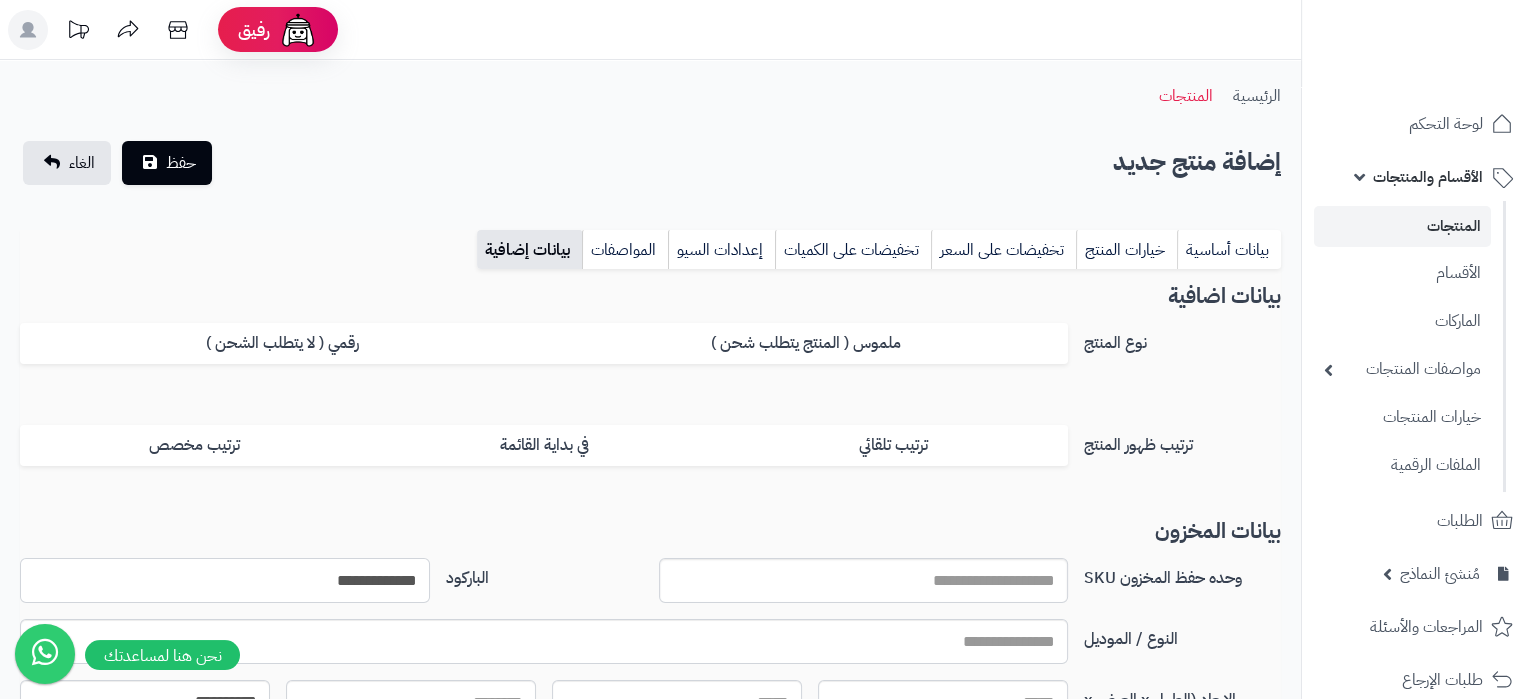 type on "**********" 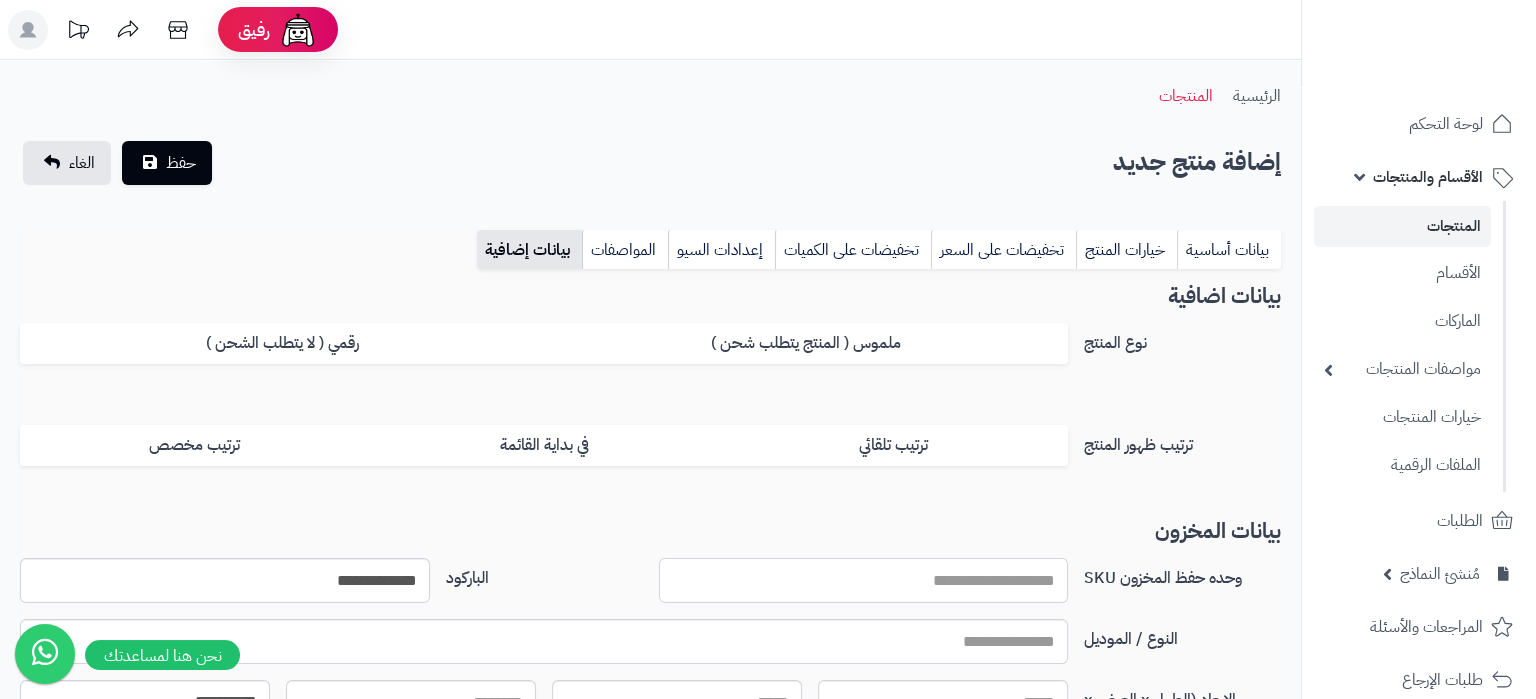 click on "وحده حفظ المخزون SKU" at bounding box center [864, 580] 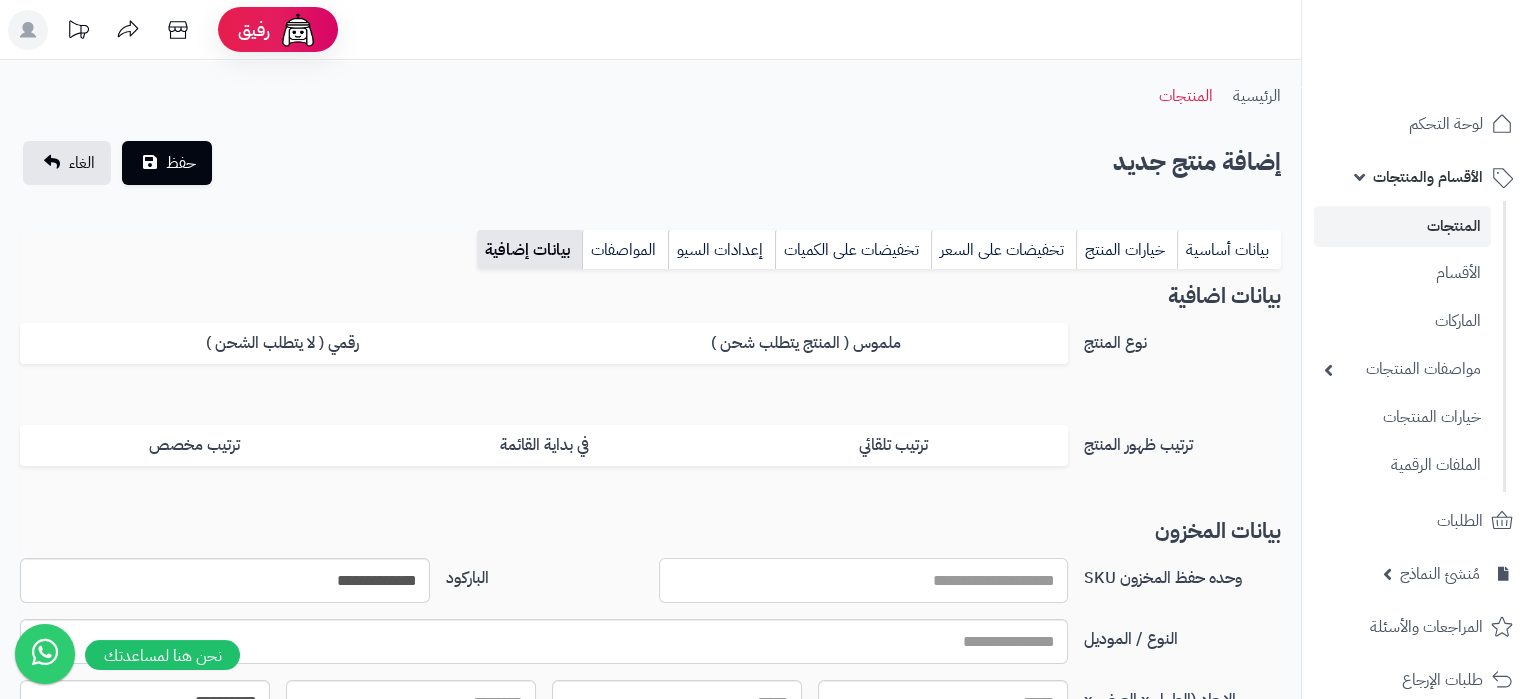 paste on "**********" 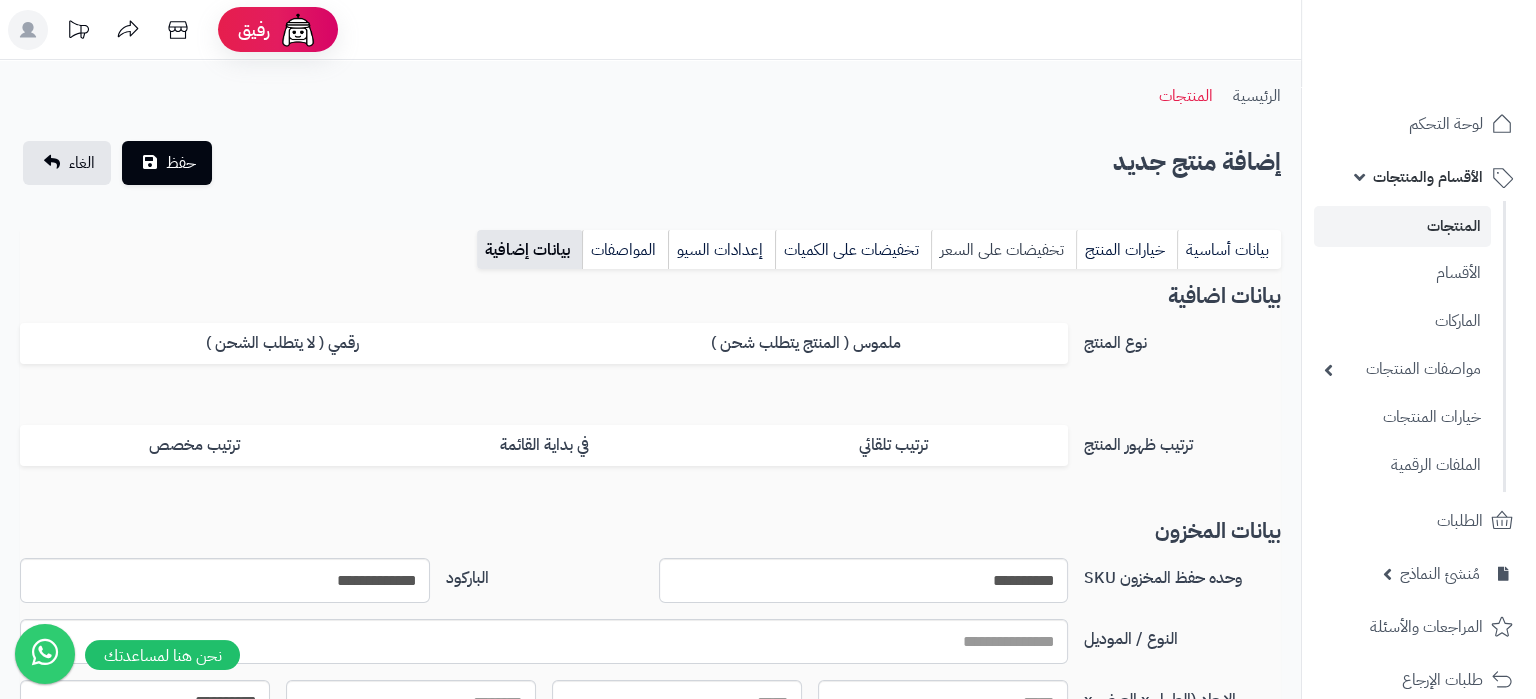 click on "تخفيضات على السعر" at bounding box center (1003, 250) 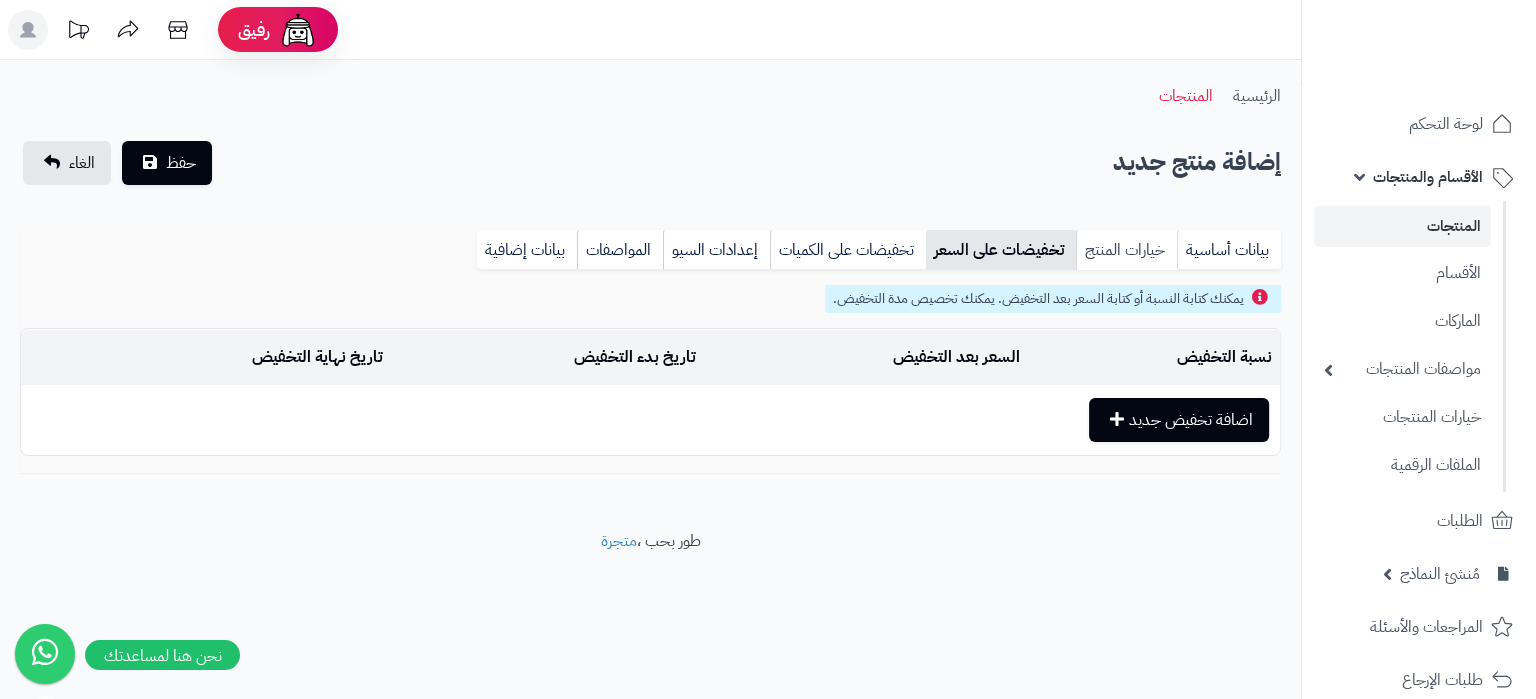 click on "خيارات المنتج" at bounding box center (1126, 250) 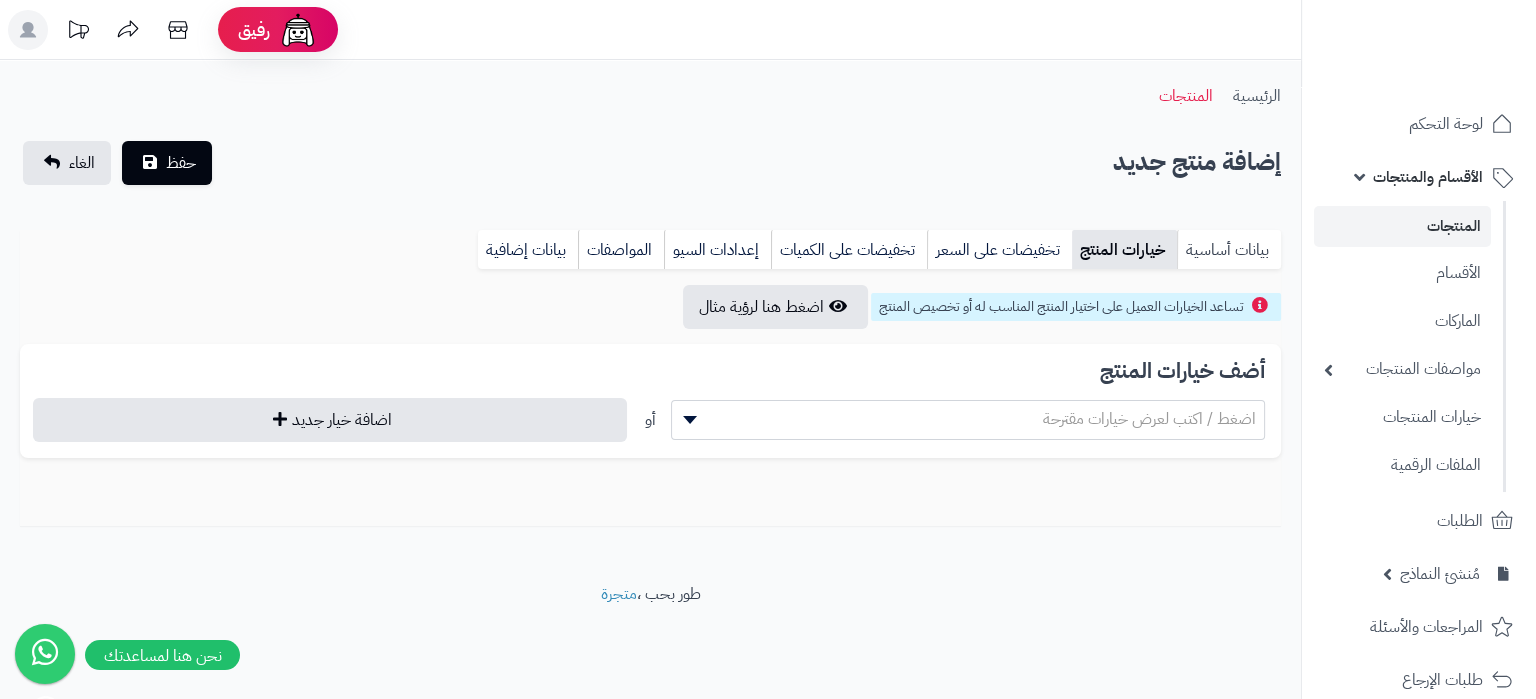 click on "بيانات أساسية" at bounding box center [1229, 250] 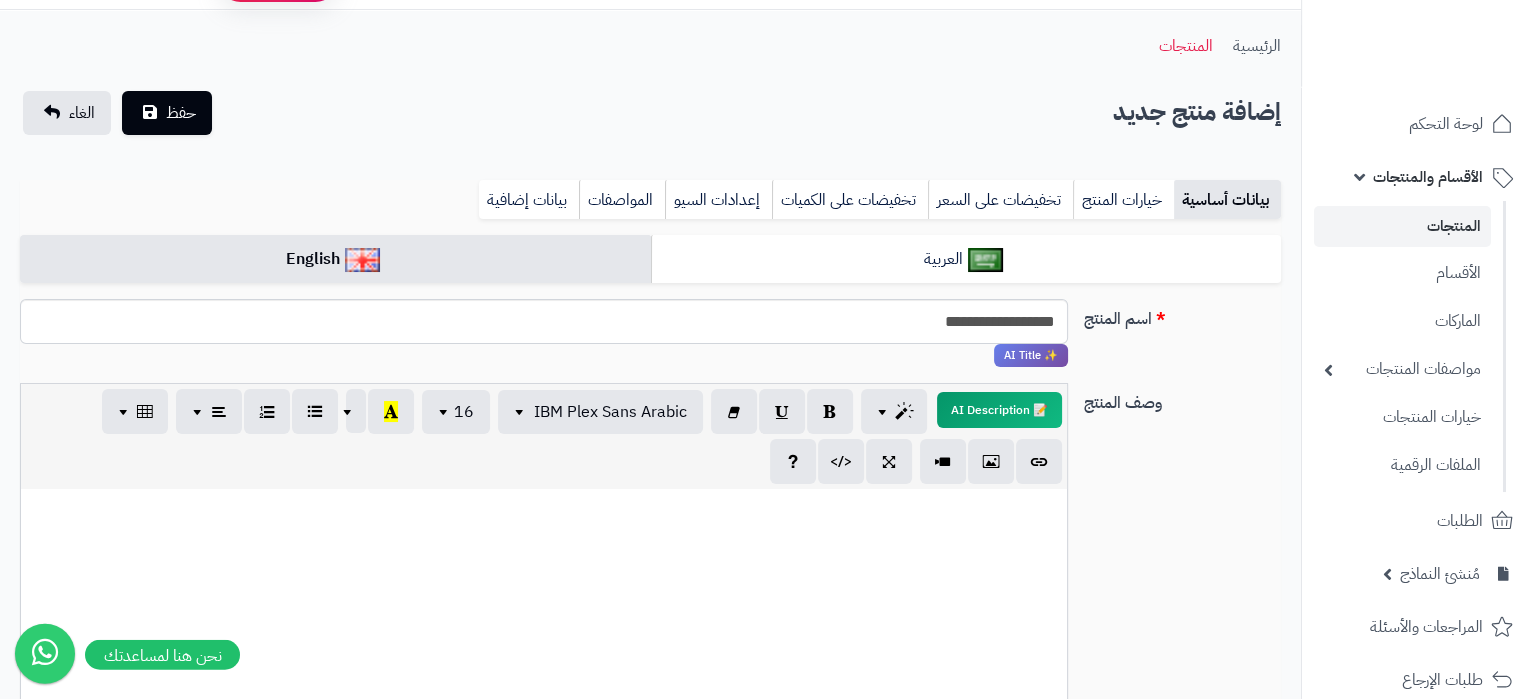 scroll, scrollTop: 210, scrollLeft: 0, axis: vertical 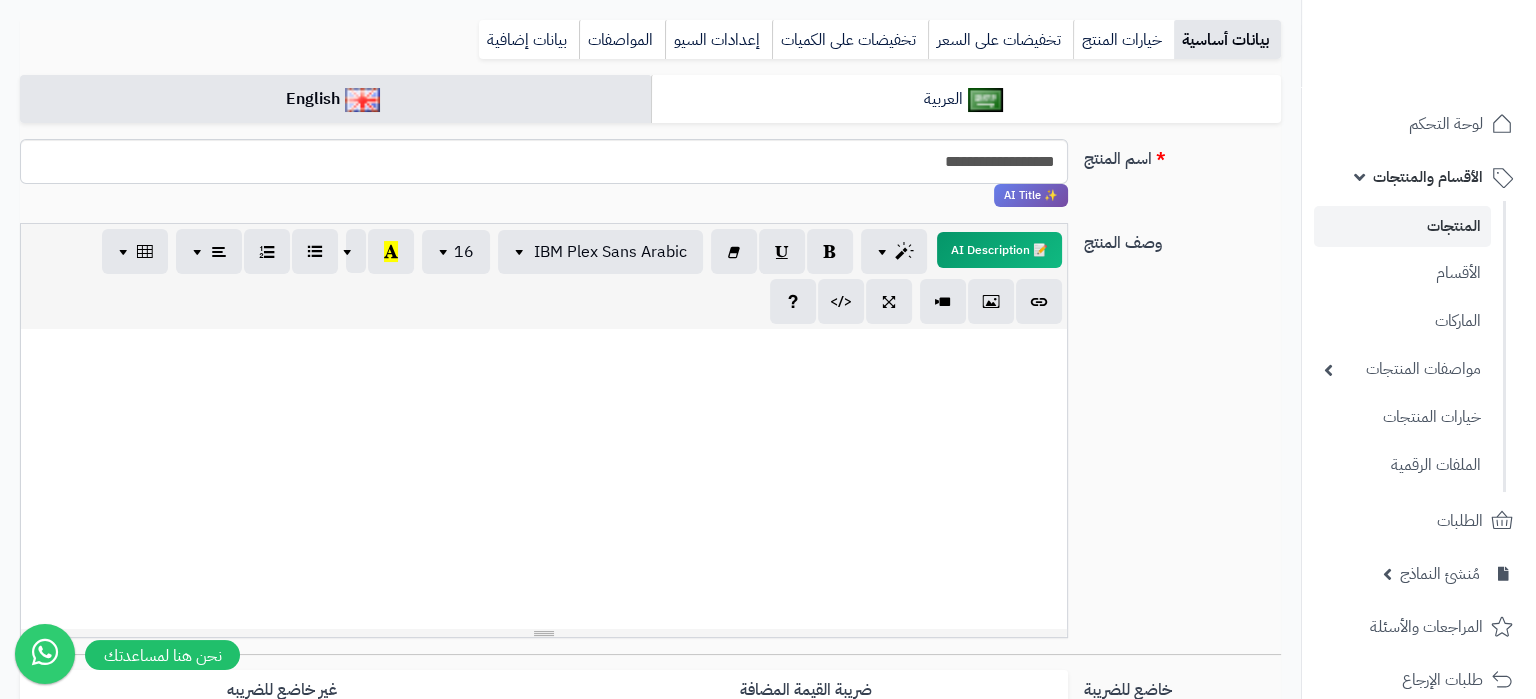 click at bounding box center [544, 479] 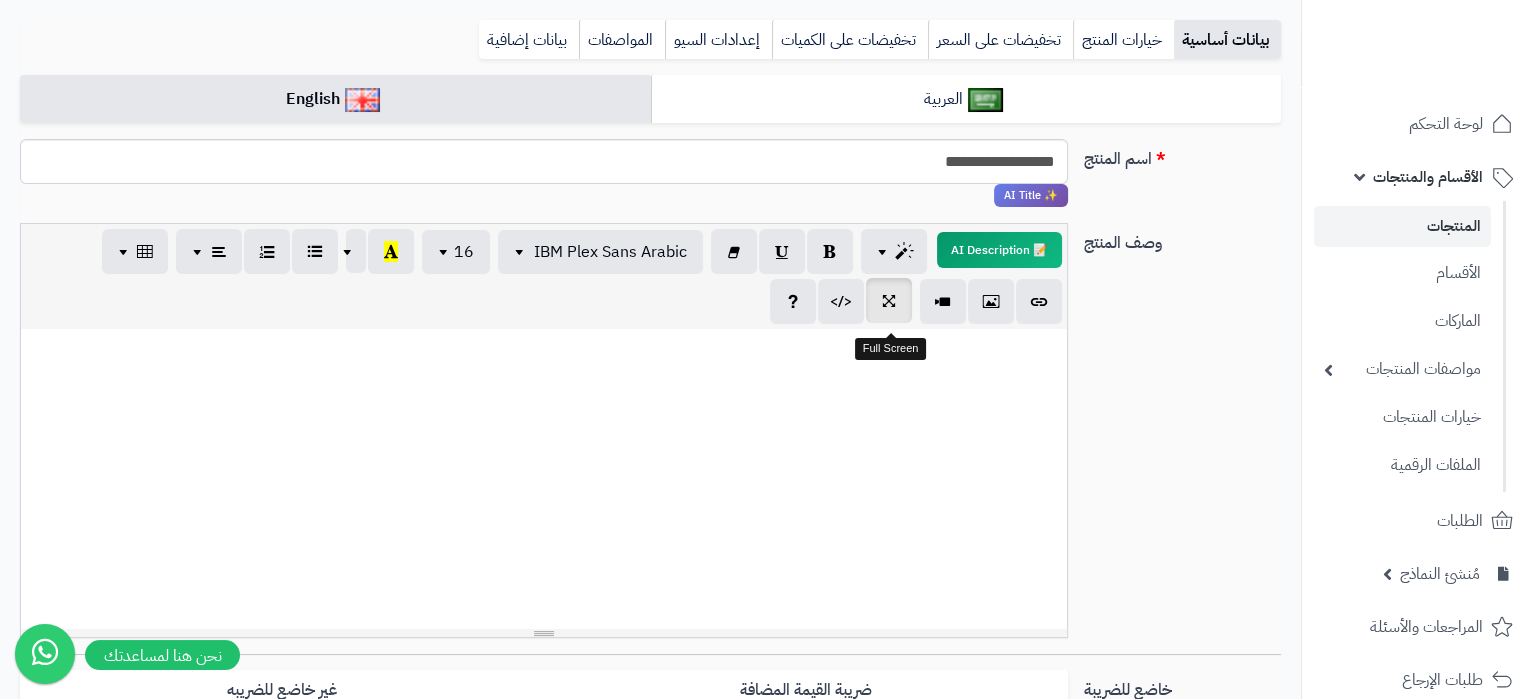 paste 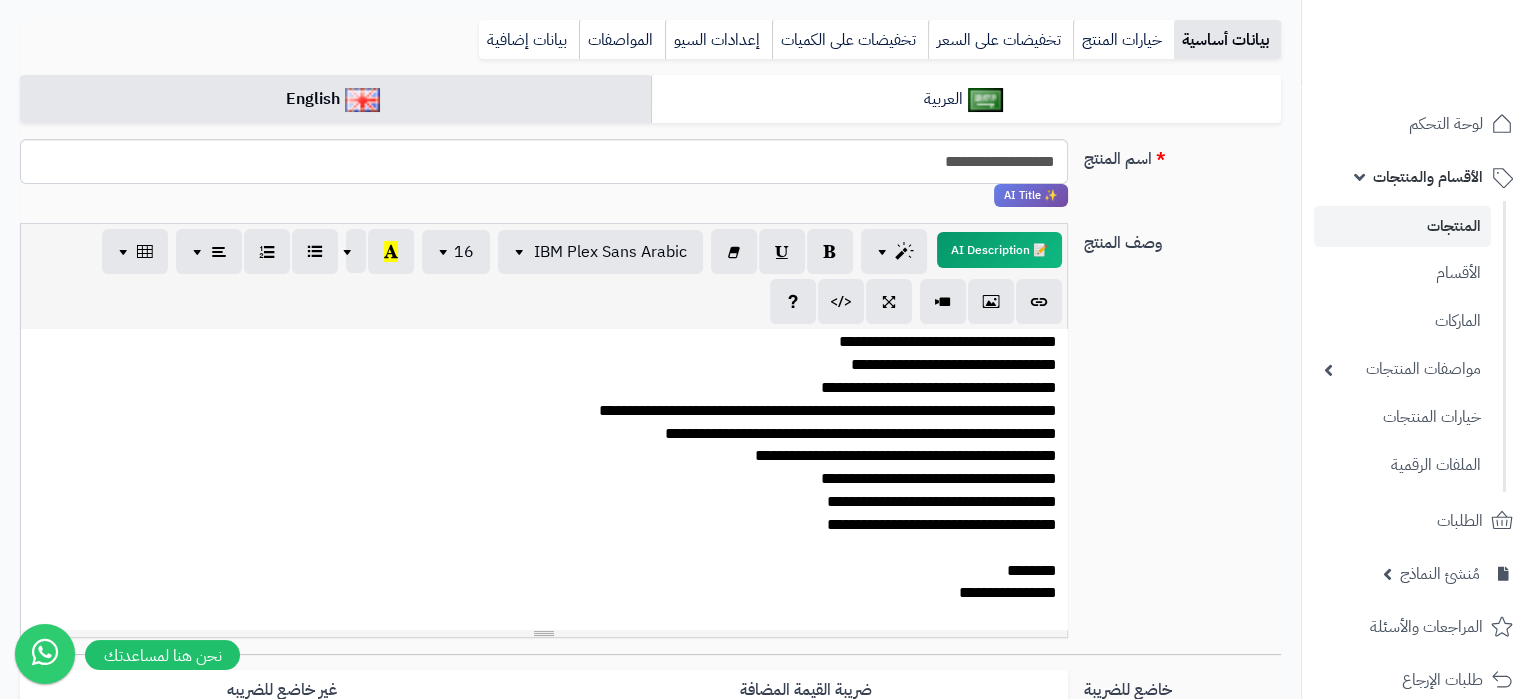 scroll, scrollTop: 0, scrollLeft: 0, axis: both 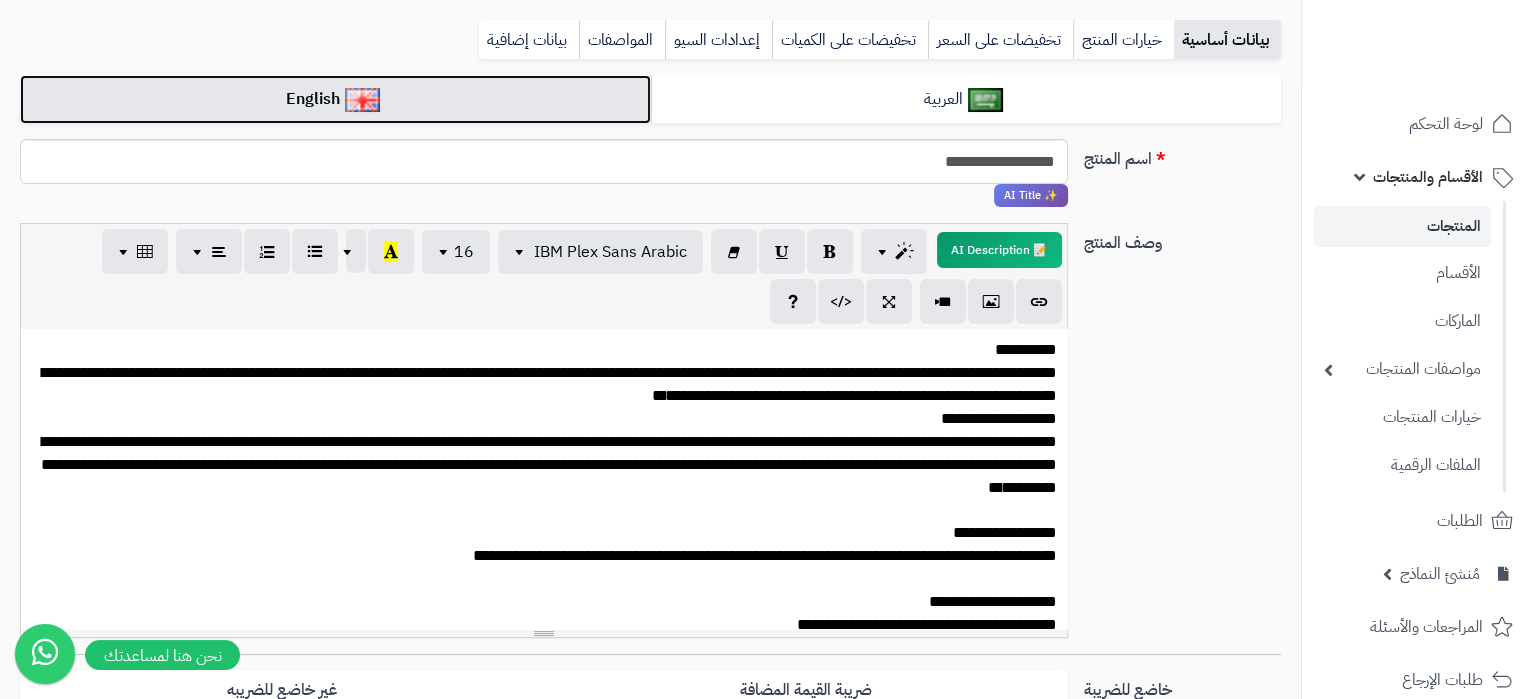 click on "English" at bounding box center (335, 99) 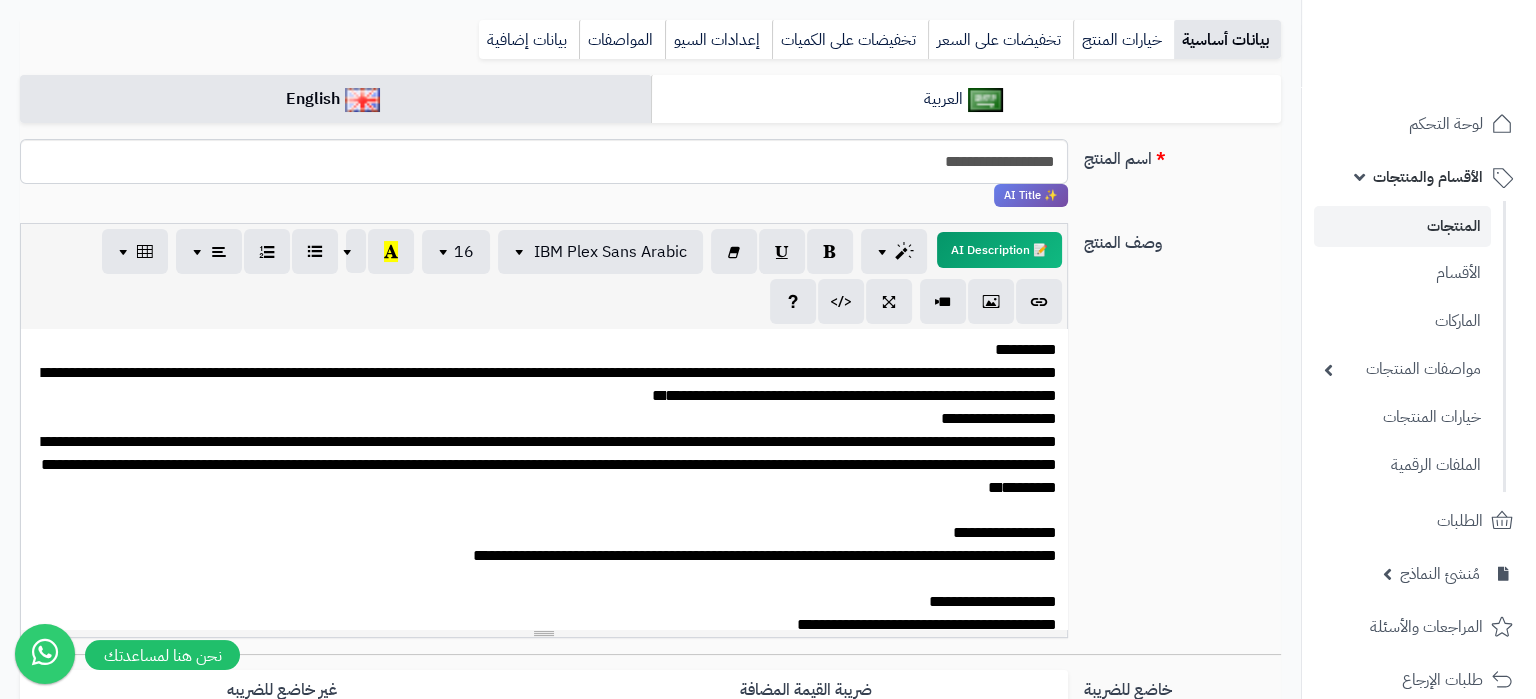 click on "**********" at bounding box center [544, 727] 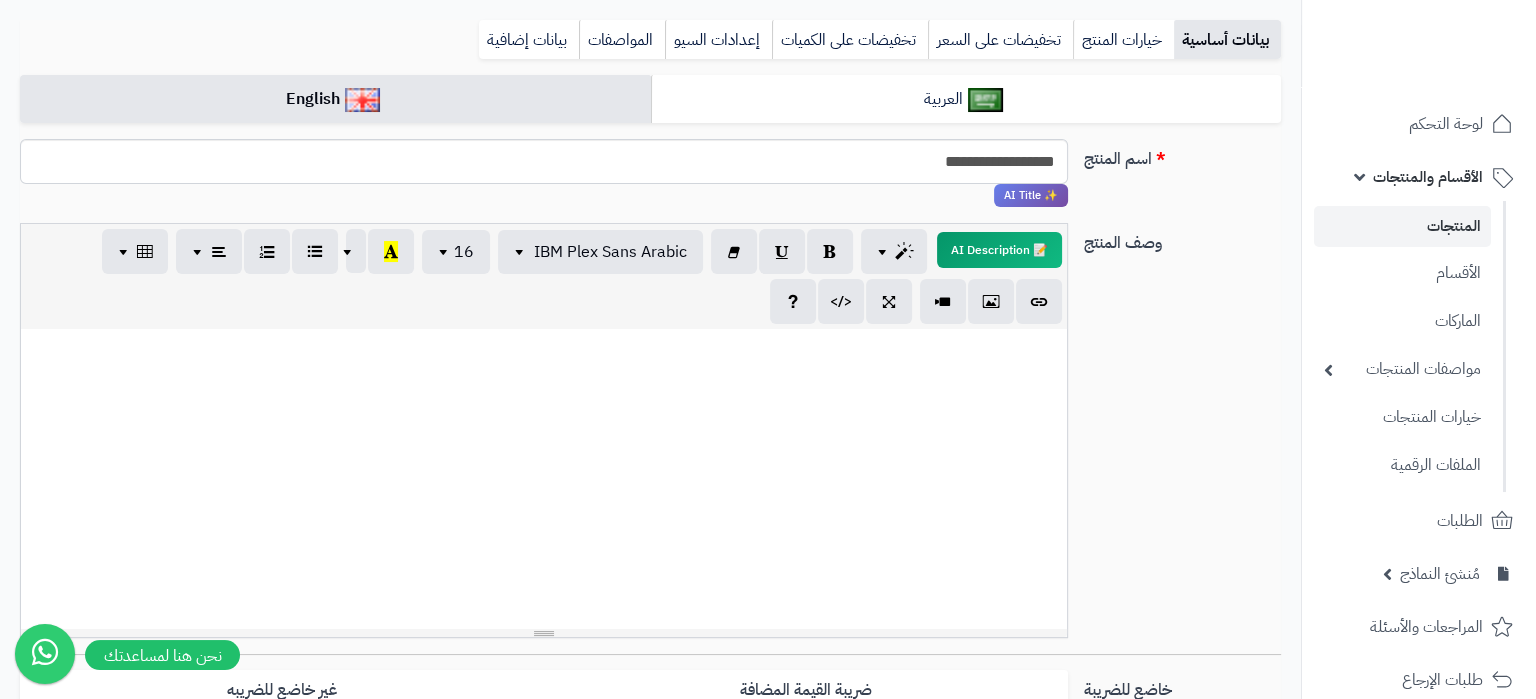 click on "بيانات أساسية خيارات المنتج تخفيضات على السعر تخفيضات على الكميات إعدادات السيو المواصفات نقاط المكافآت بيانات إضافية" at bounding box center (650, 47) 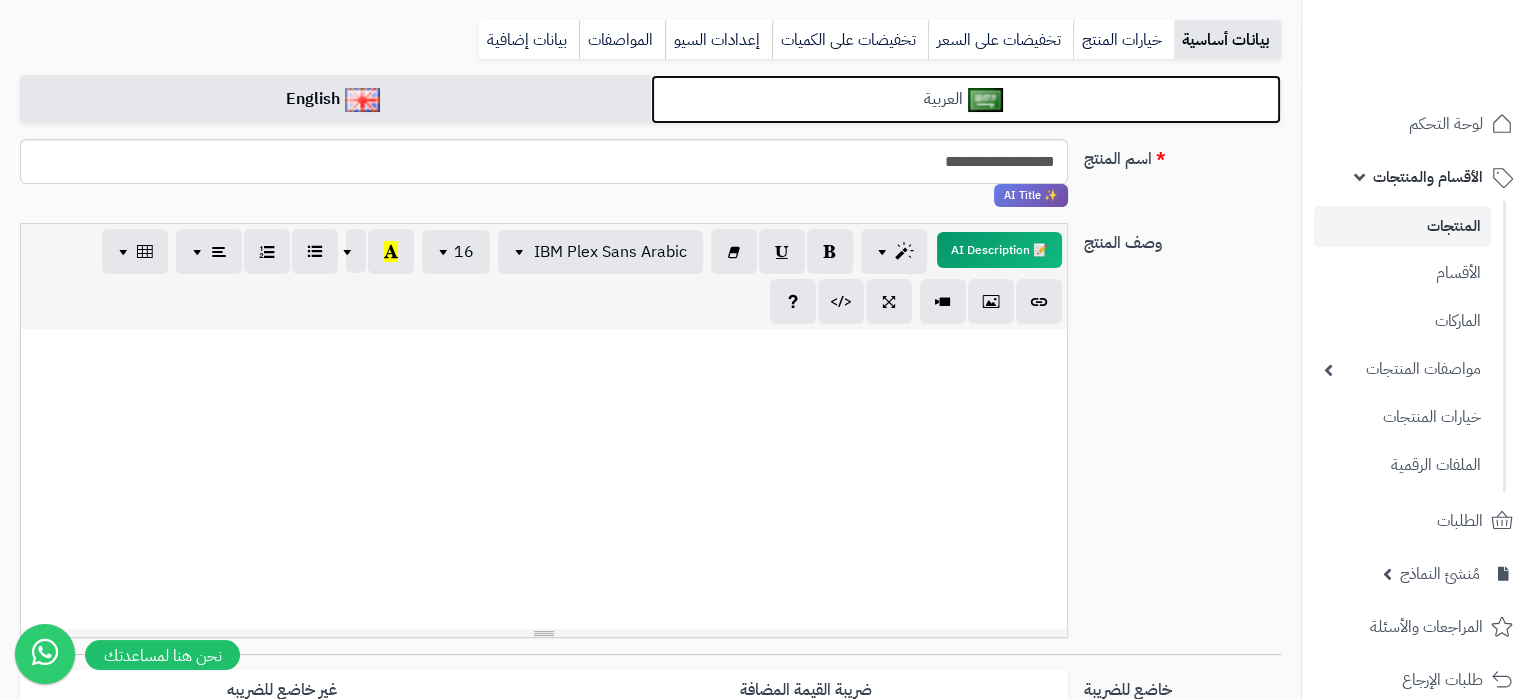 click at bounding box center [985, 100] 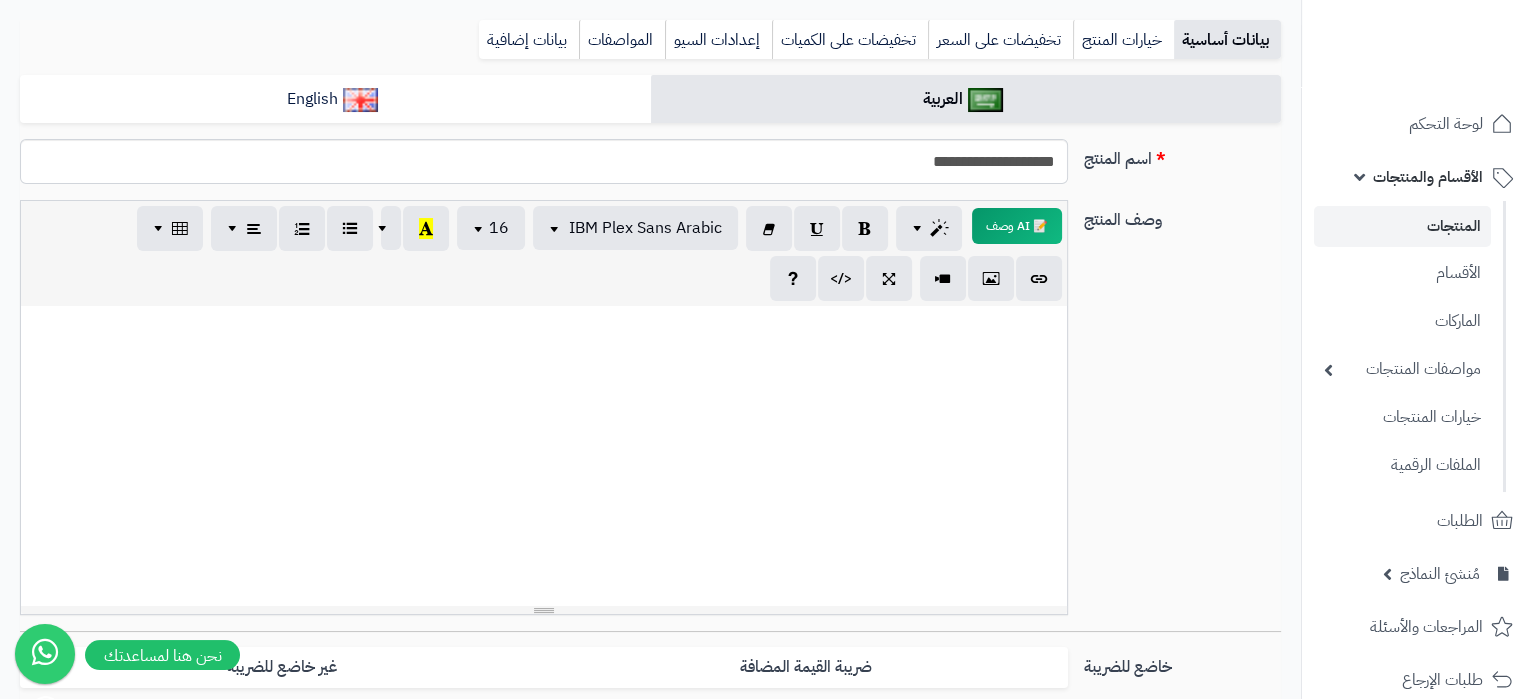 click at bounding box center [544, 456] 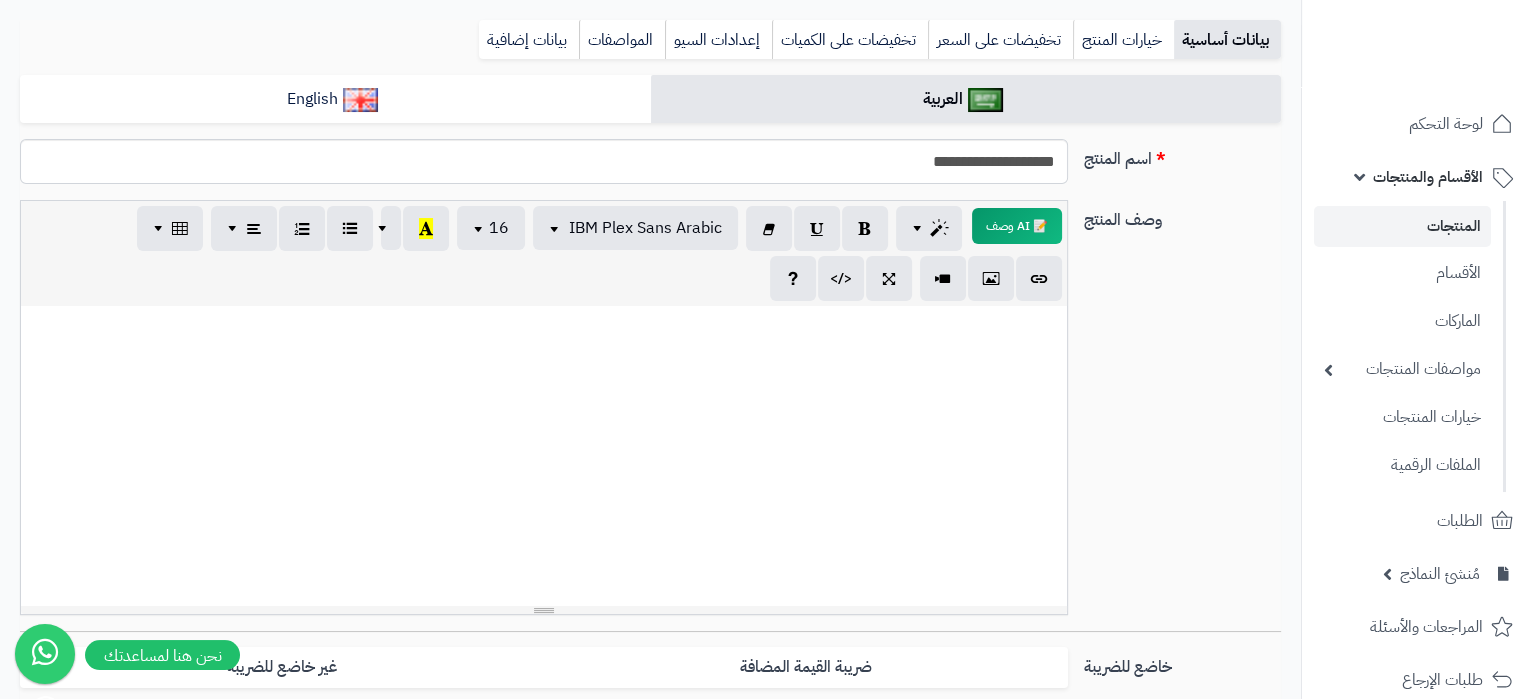 scroll, scrollTop: 0, scrollLeft: 0, axis: both 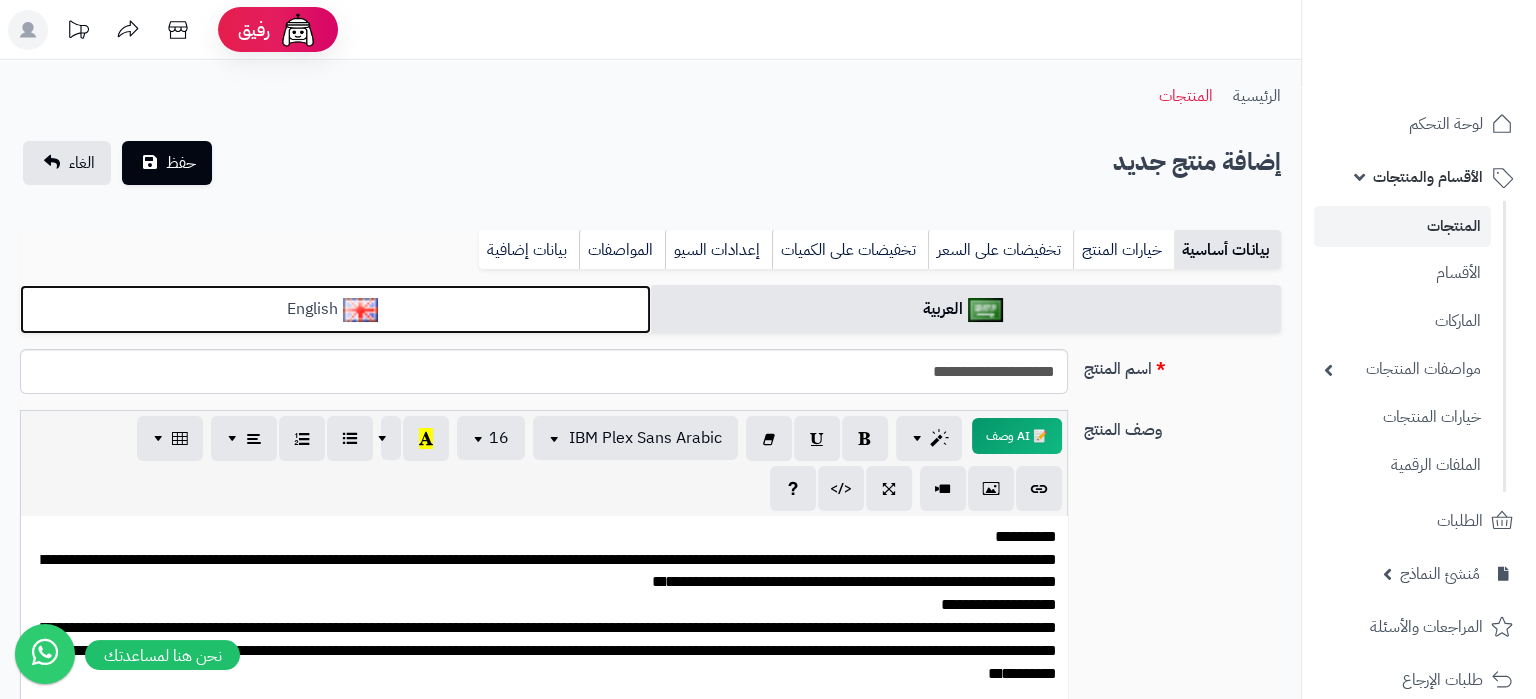 click on "English" at bounding box center (335, 309) 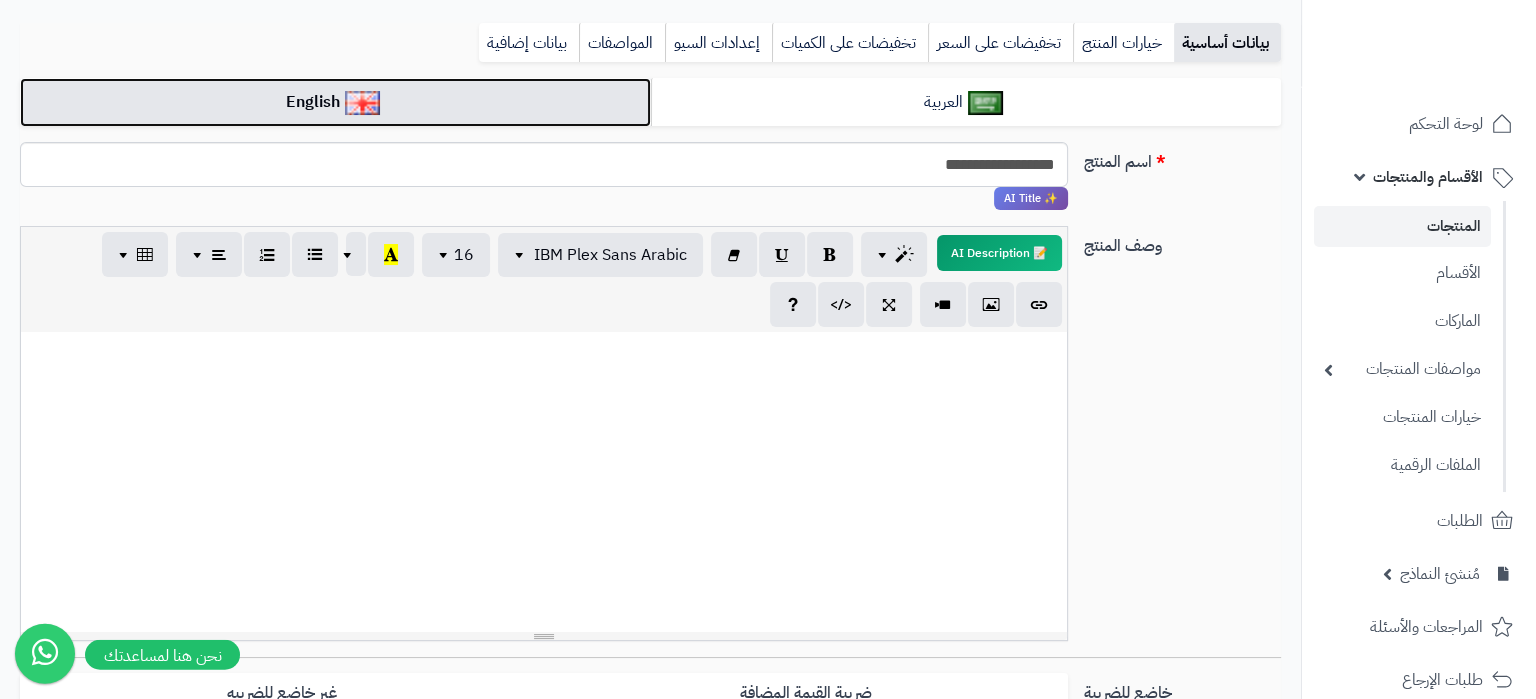 scroll, scrollTop: 210, scrollLeft: 0, axis: vertical 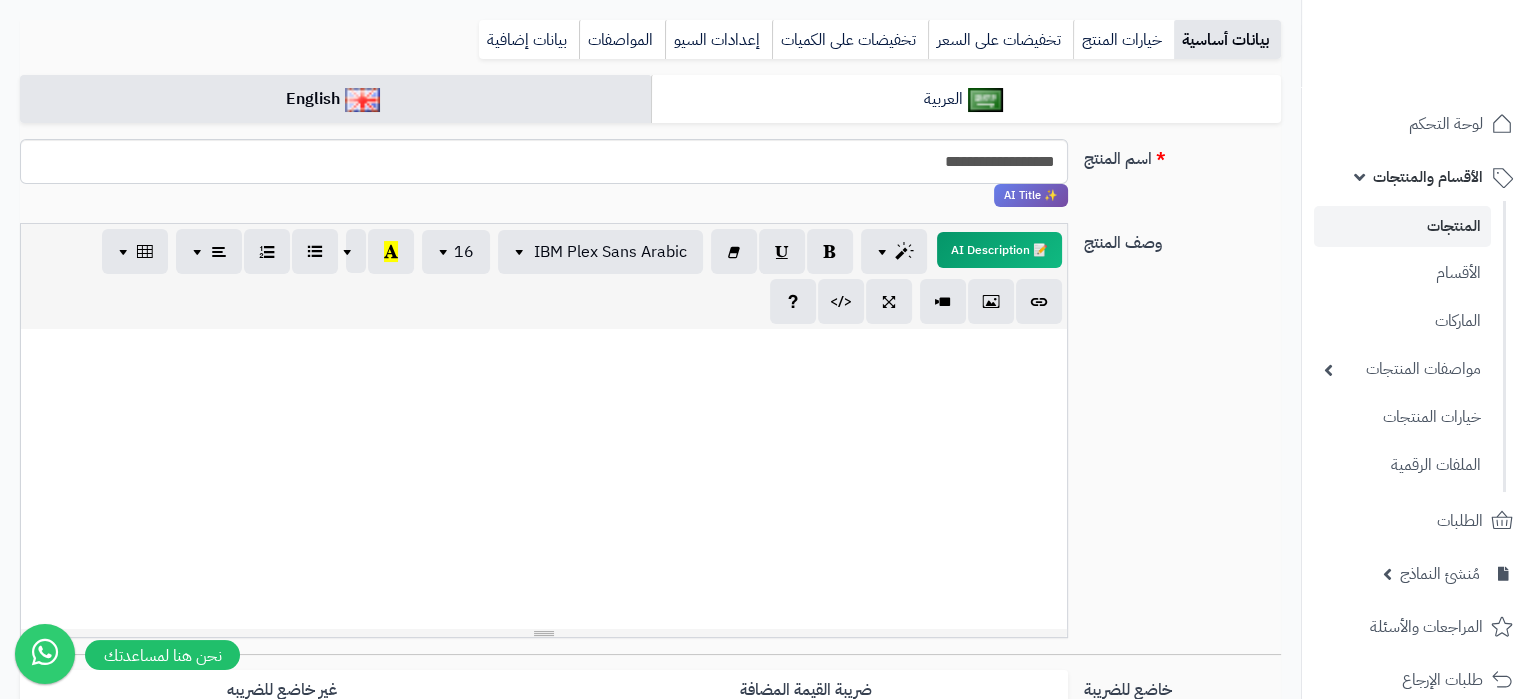 click at bounding box center (544, 479) 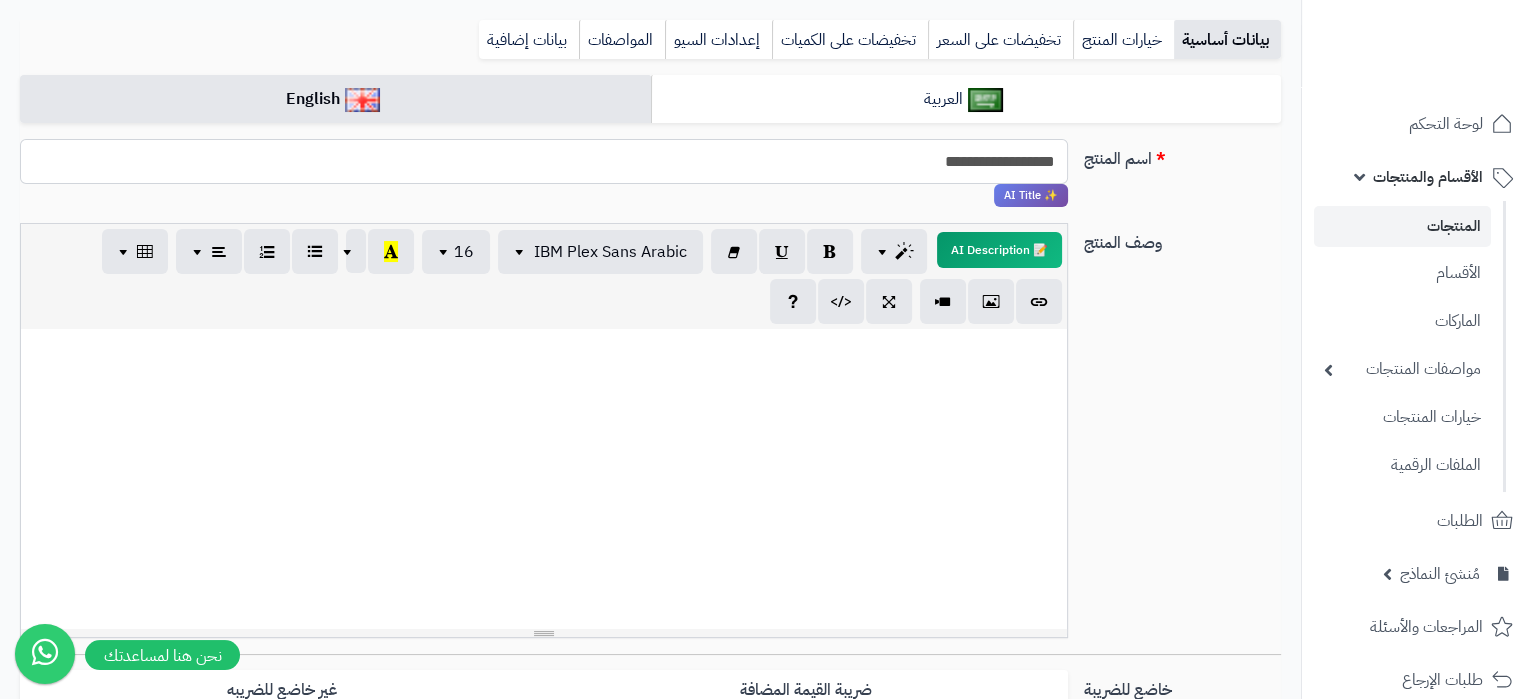 drag, startPoint x: 912, startPoint y: 165, endPoint x: 904, endPoint y: 173, distance: 11.313708 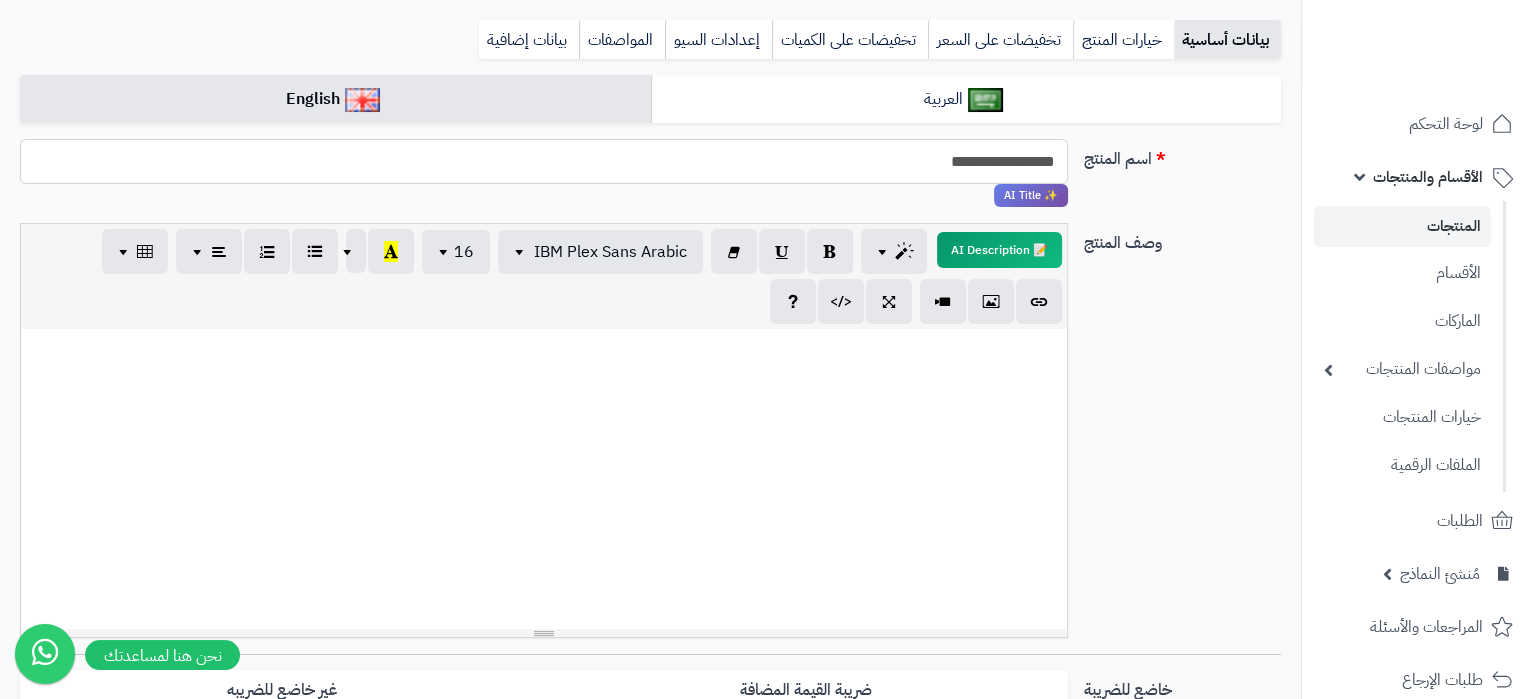 type on "**********" 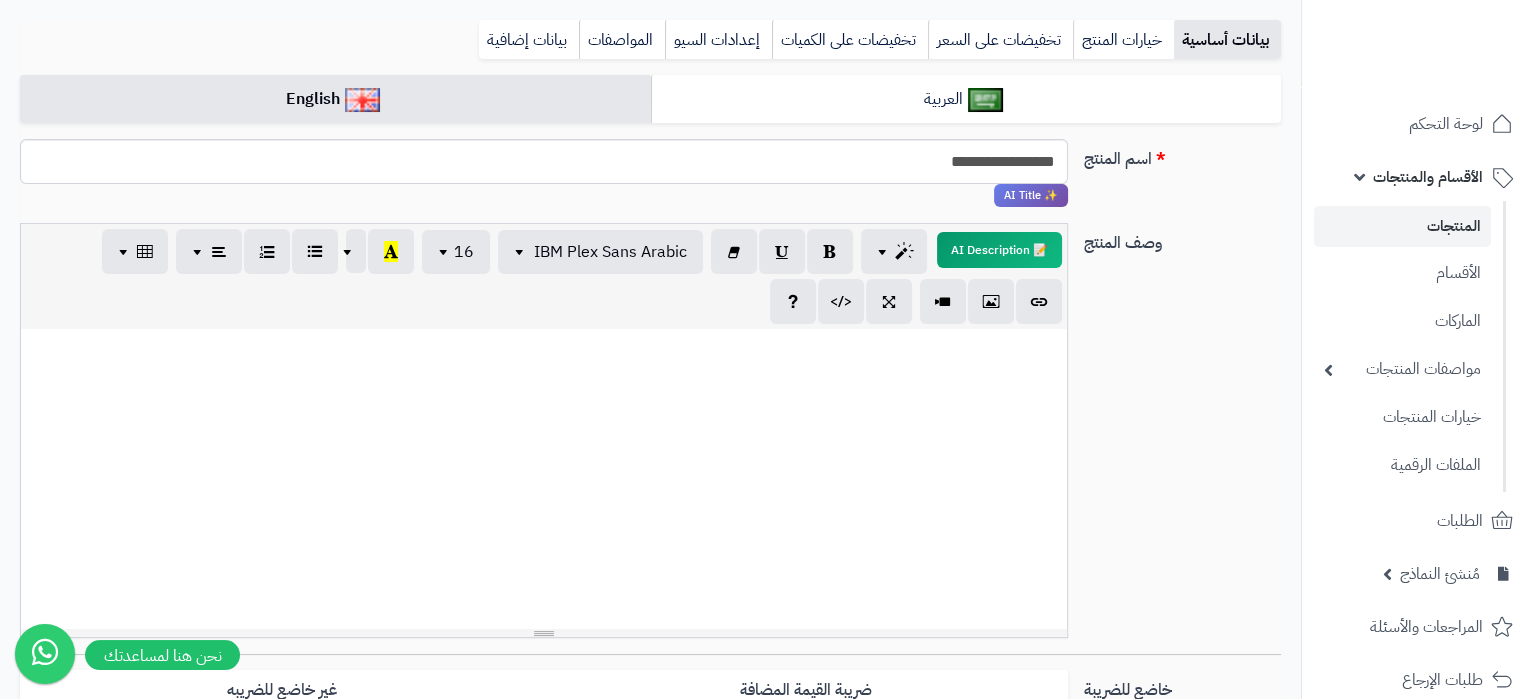 click at bounding box center (544, 479) 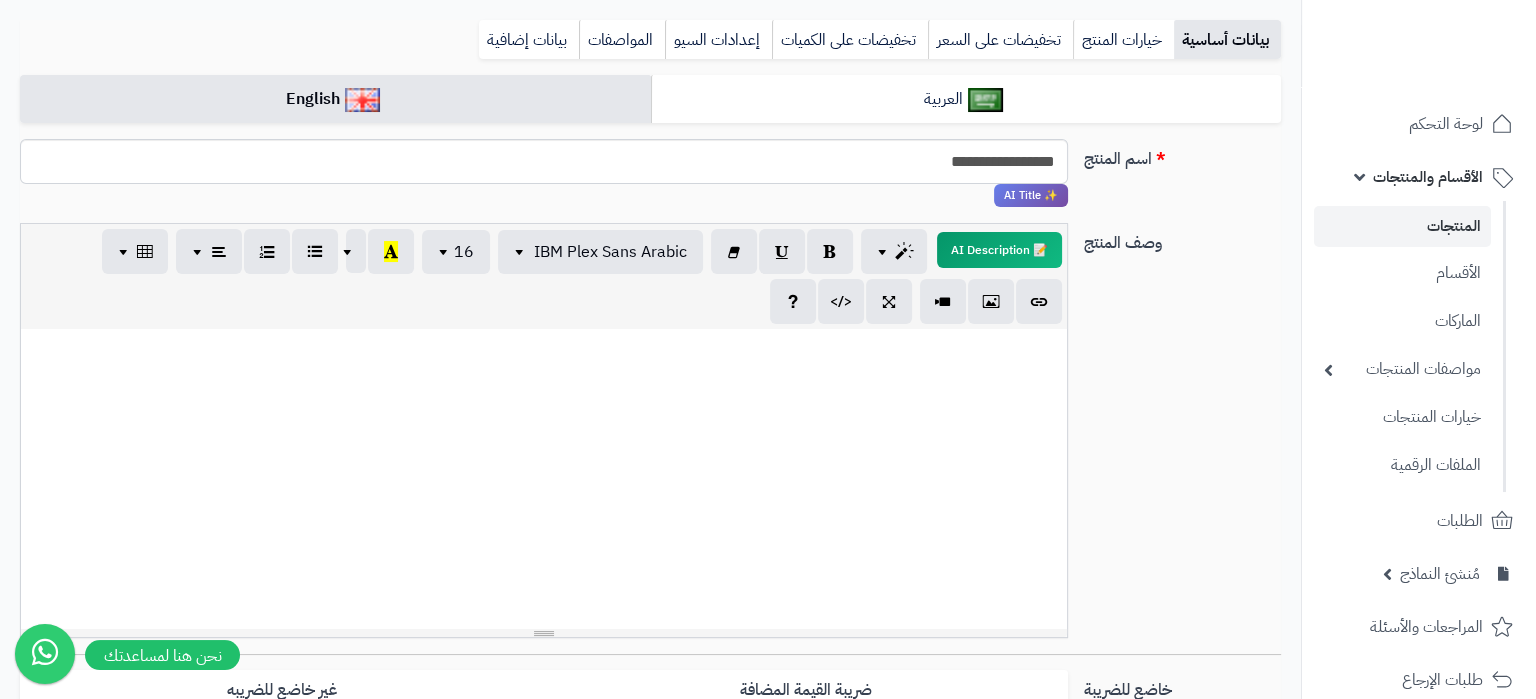 click at bounding box center (544, 479) 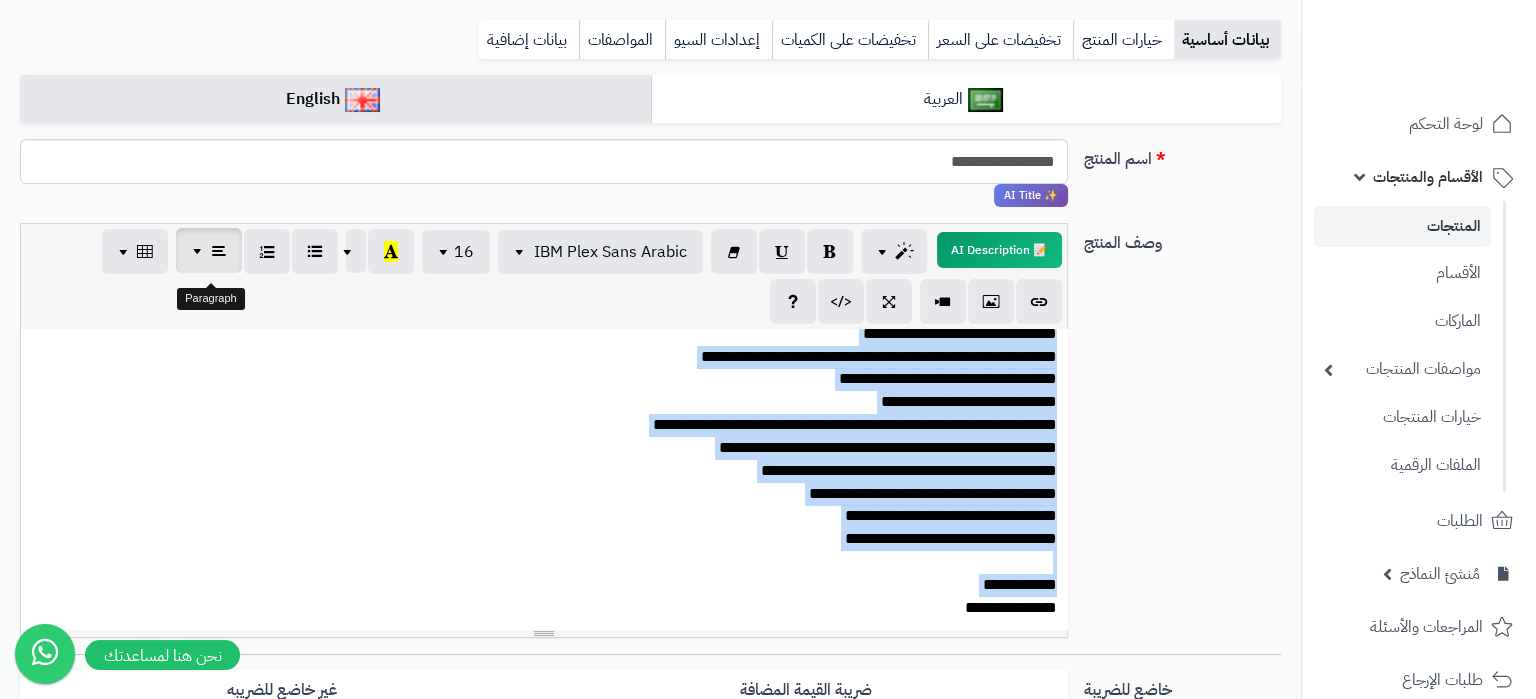 click at bounding box center (200, 250) 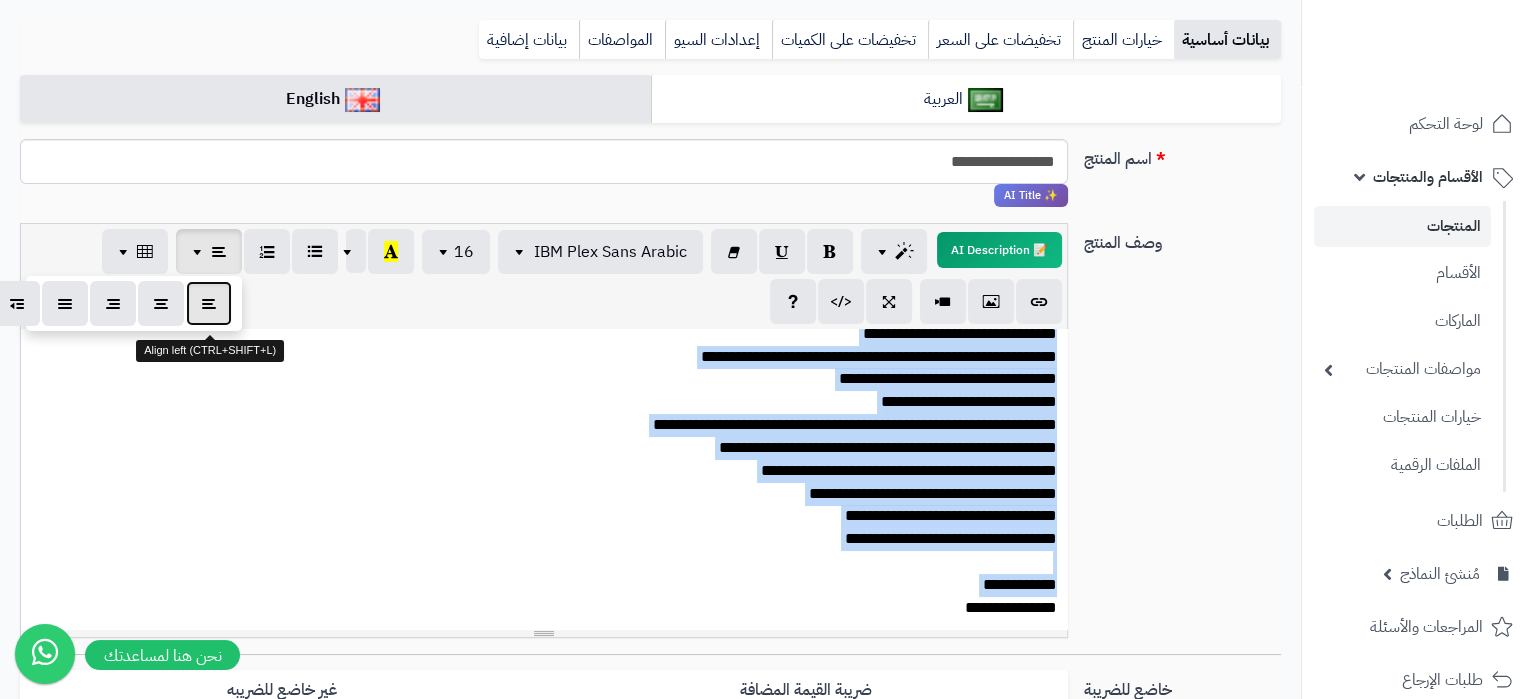 drag, startPoint x: 214, startPoint y: 310, endPoint x: 215, endPoint y: 334, distance: 24.020824 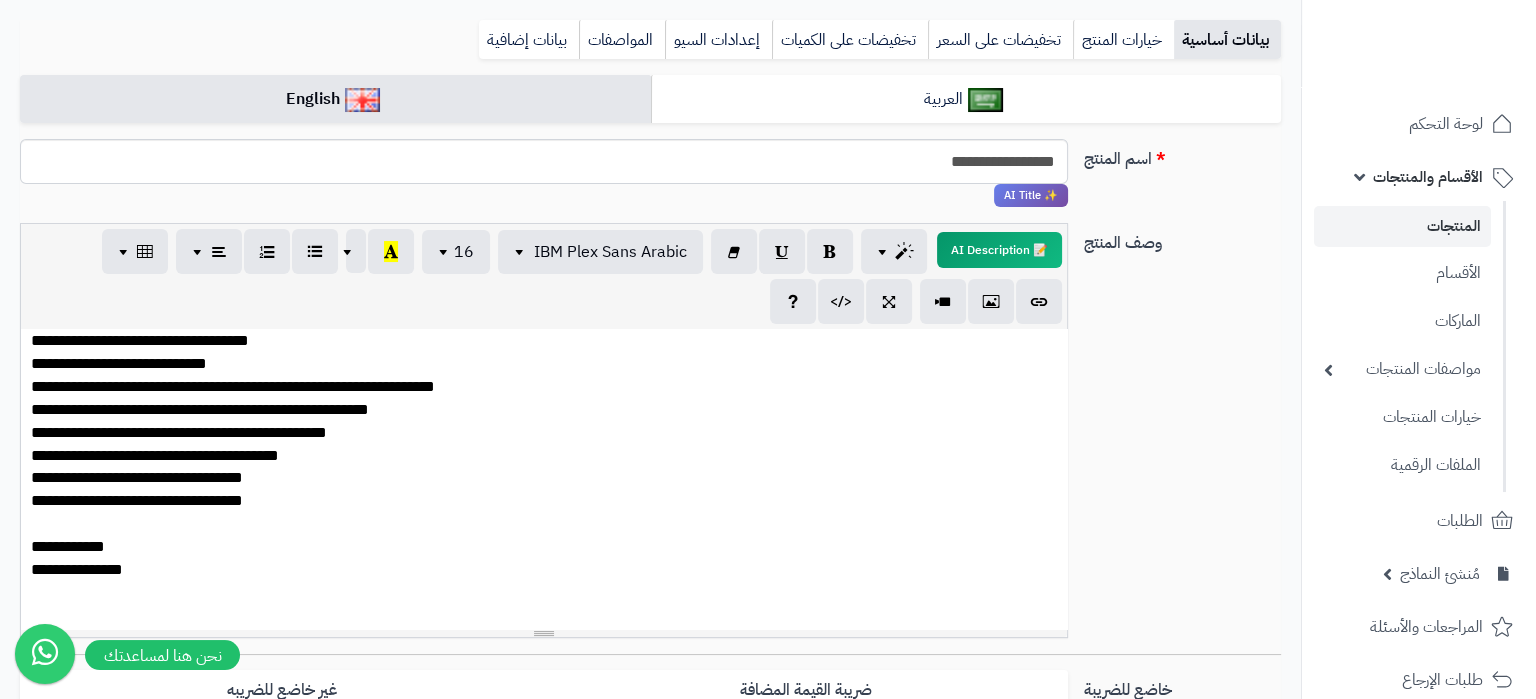 click on "**********" at bounding box center (544, 181) 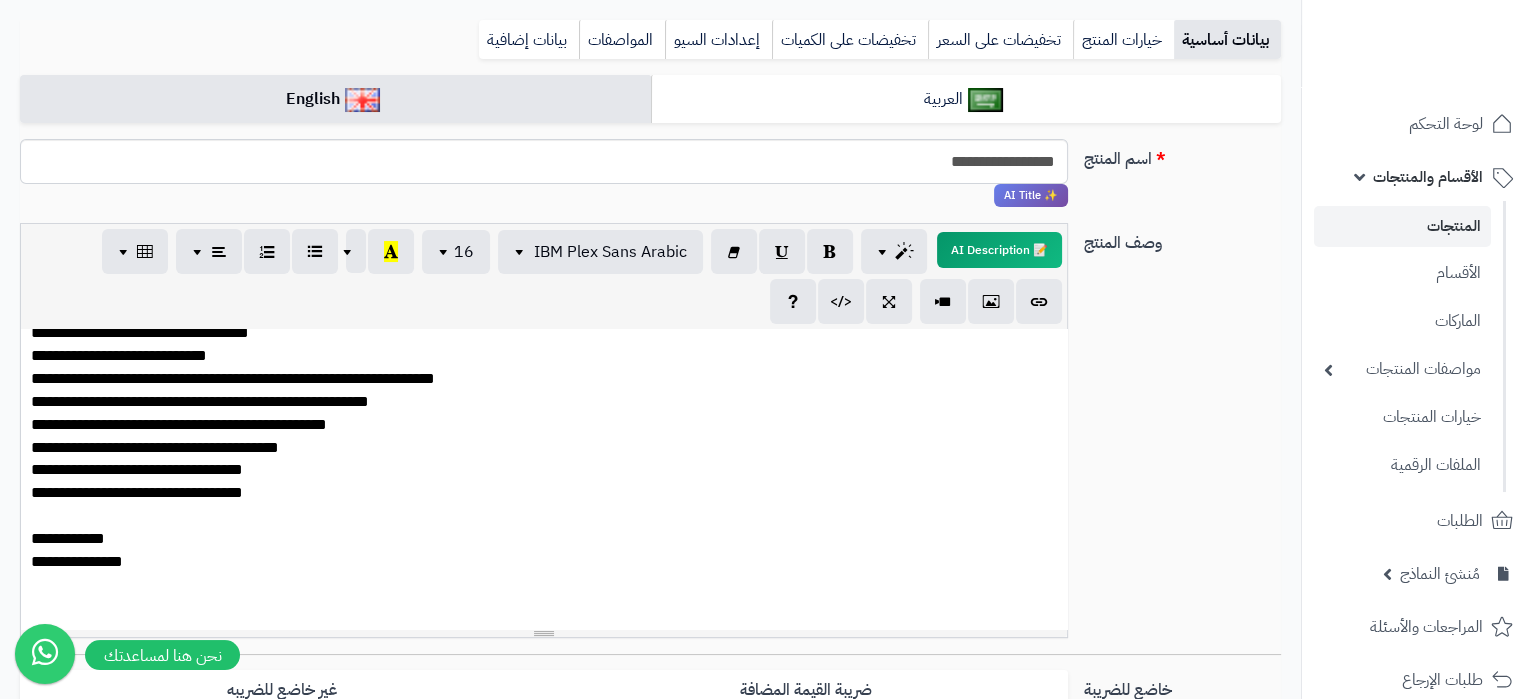 scroll, scrollTop: 32, scrollLeft: 0, axis: vertical 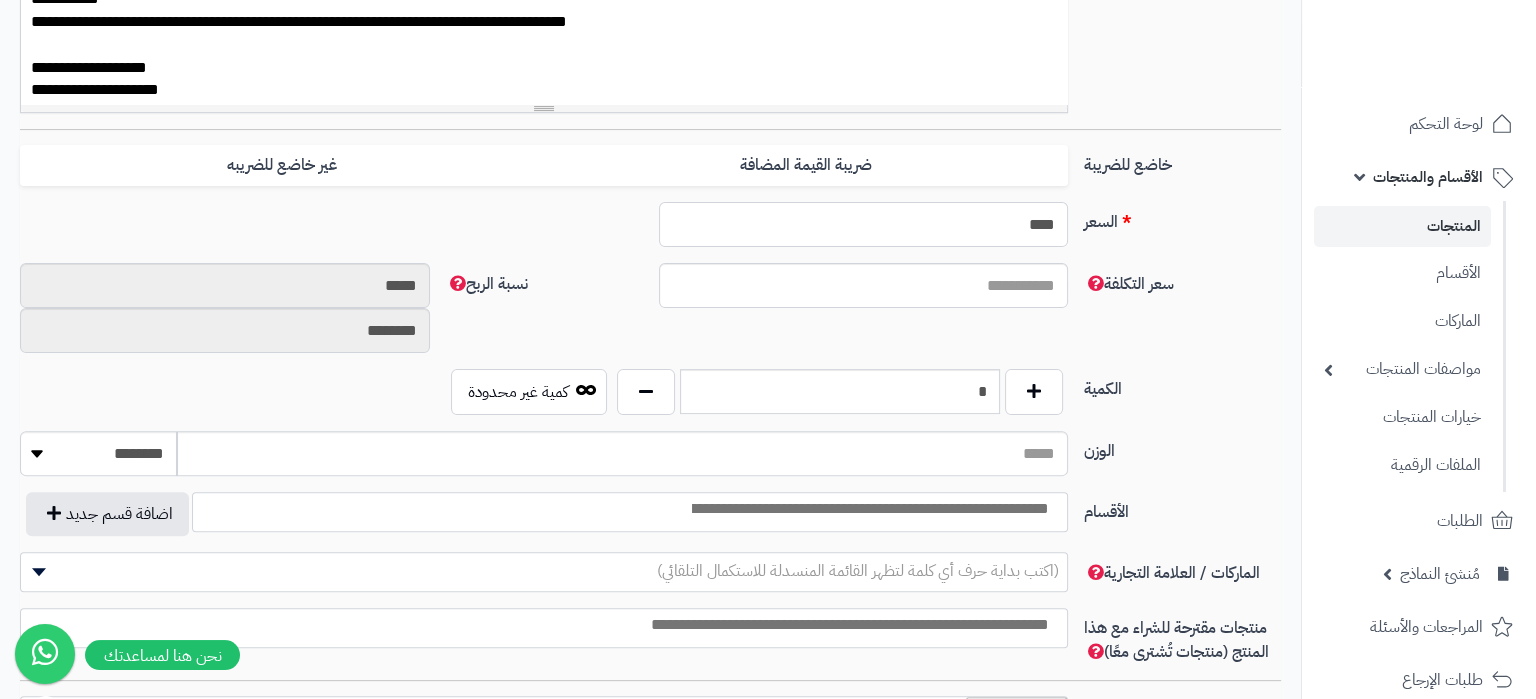 click on "****" at bounding box center [864, 224] 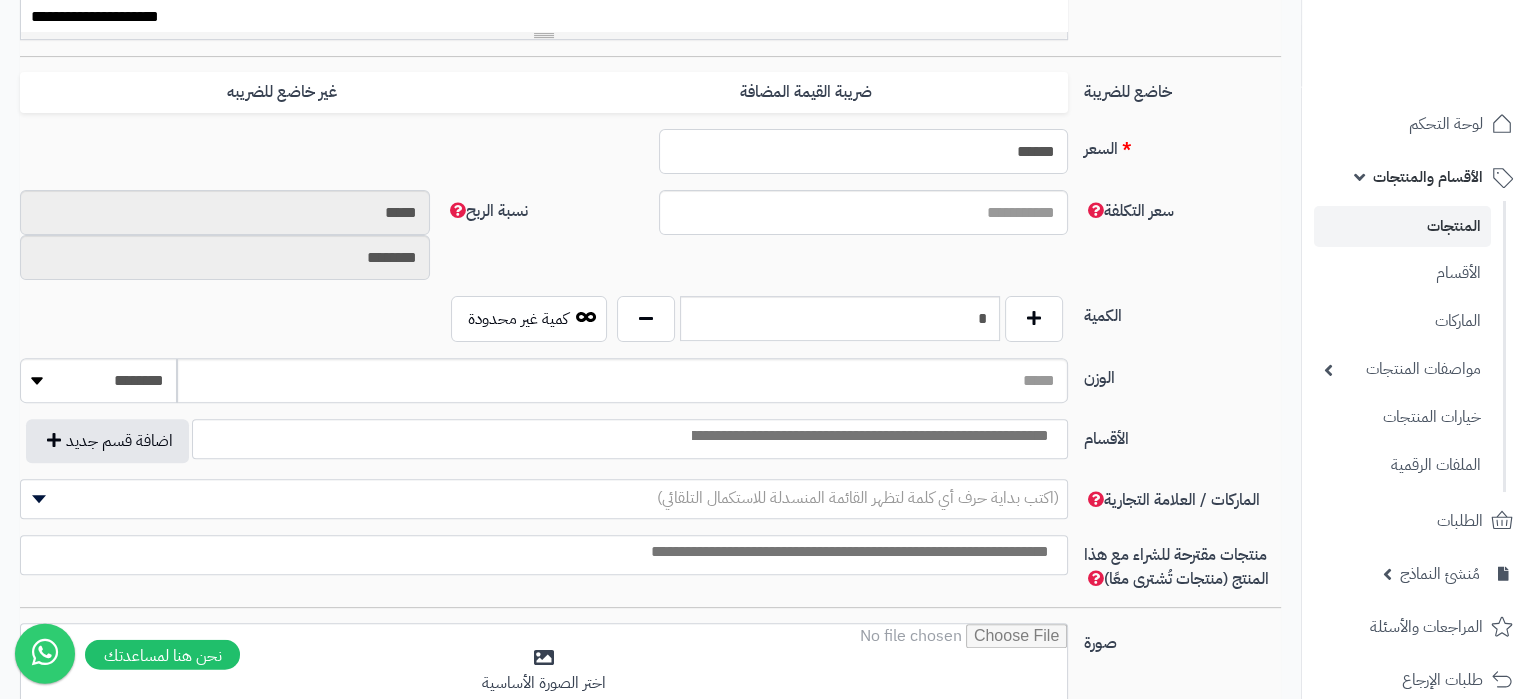 scroll, scrollTop: 840, scrollLeft: 0, axis: vertical 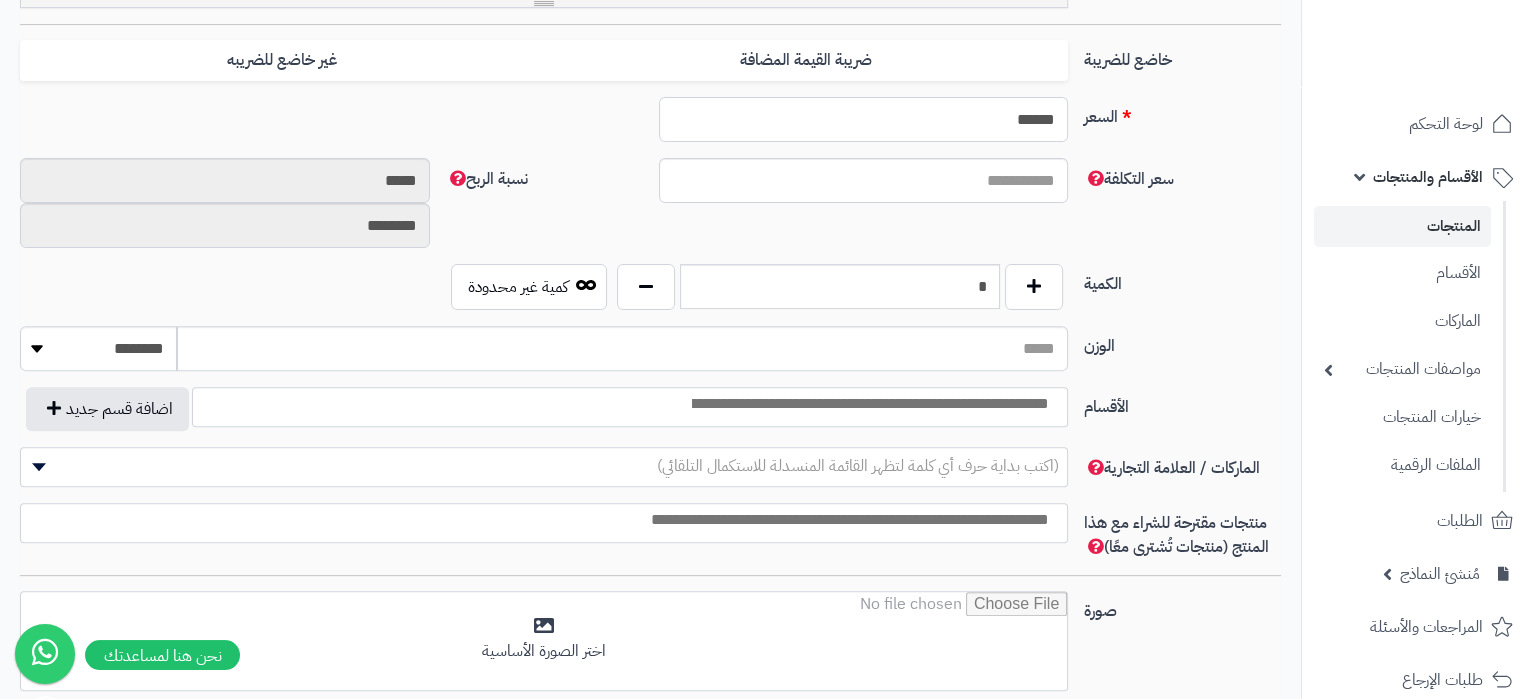 type on "******" 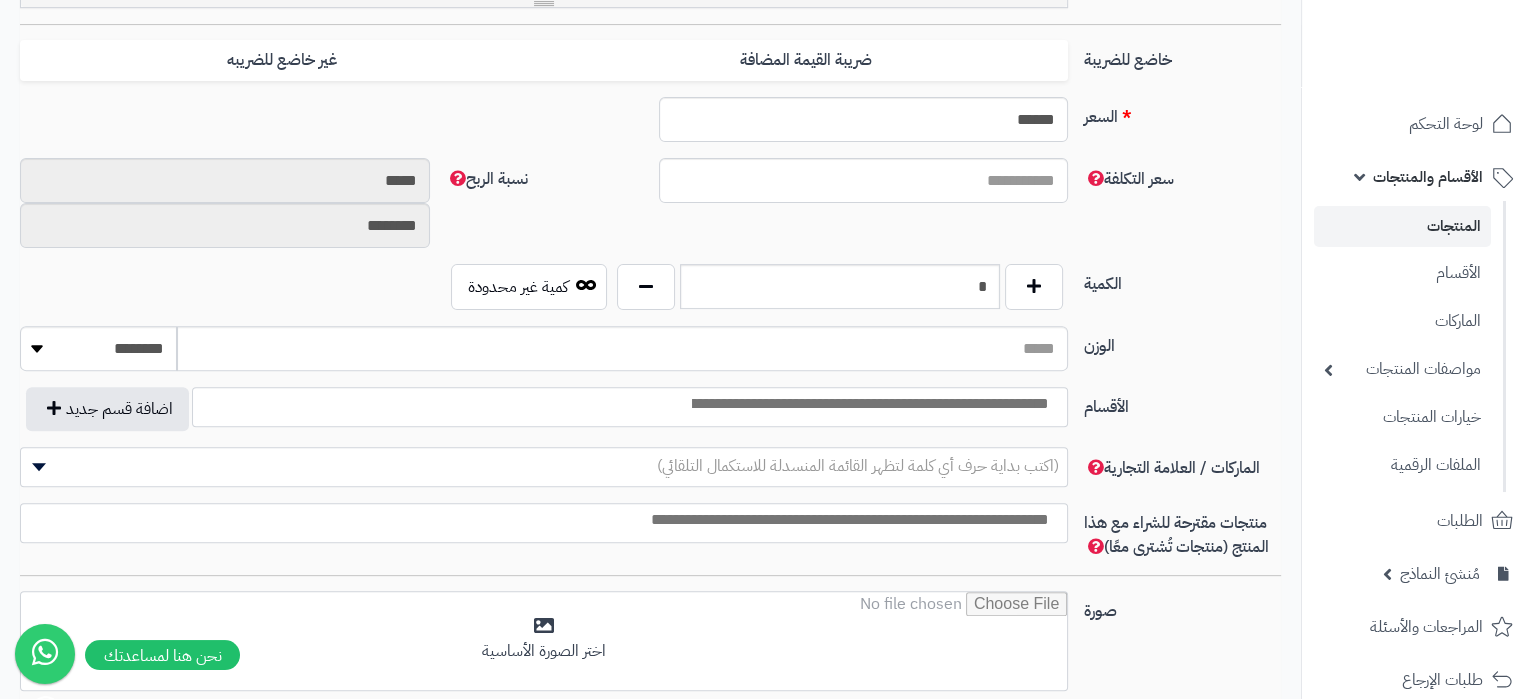 click on "*" at bounding box center [840, 287] 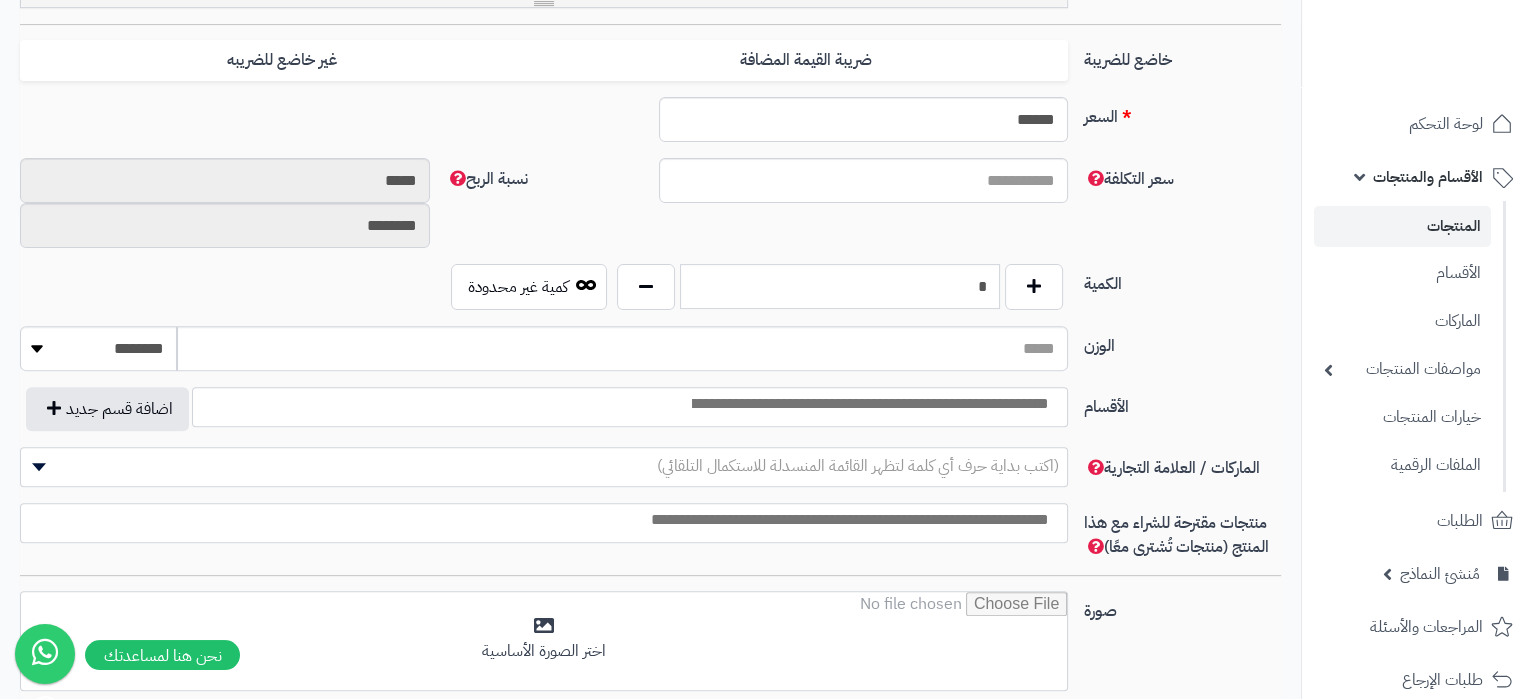 drag, startPoint x: 965, startPoint y: 306, endPoint x: 1004, endPoint y: 310, distance: 39.20459 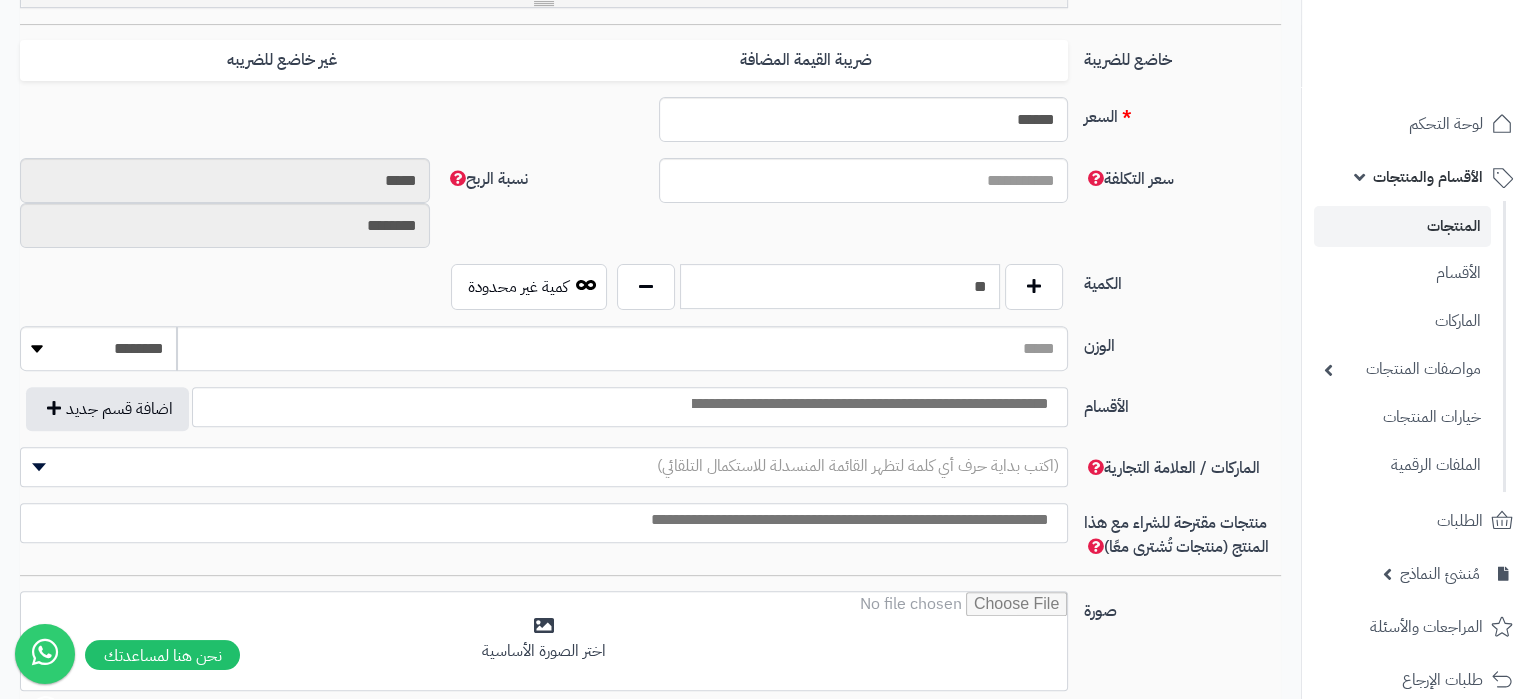 type on "**" 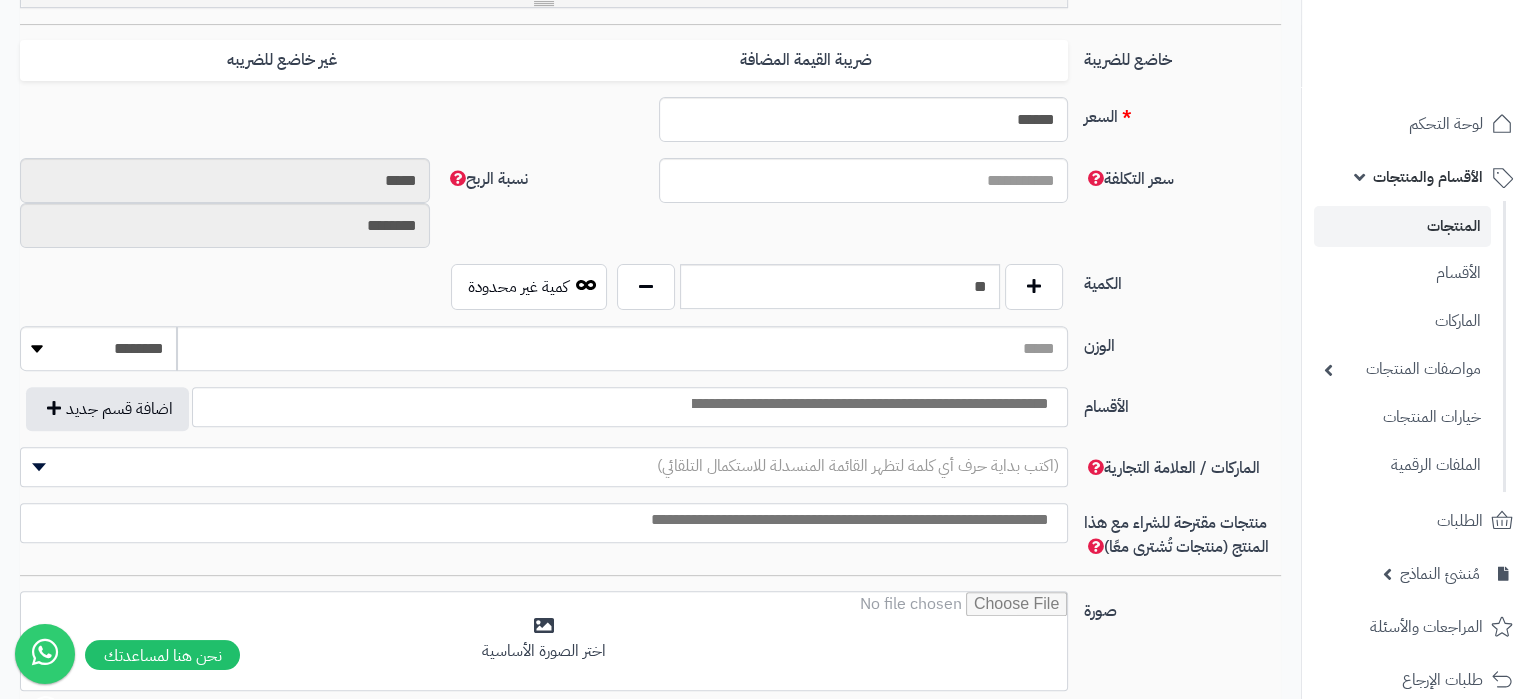 click on "الكمية
**
كمية غير محدودة" at bounding box center (650, 295) 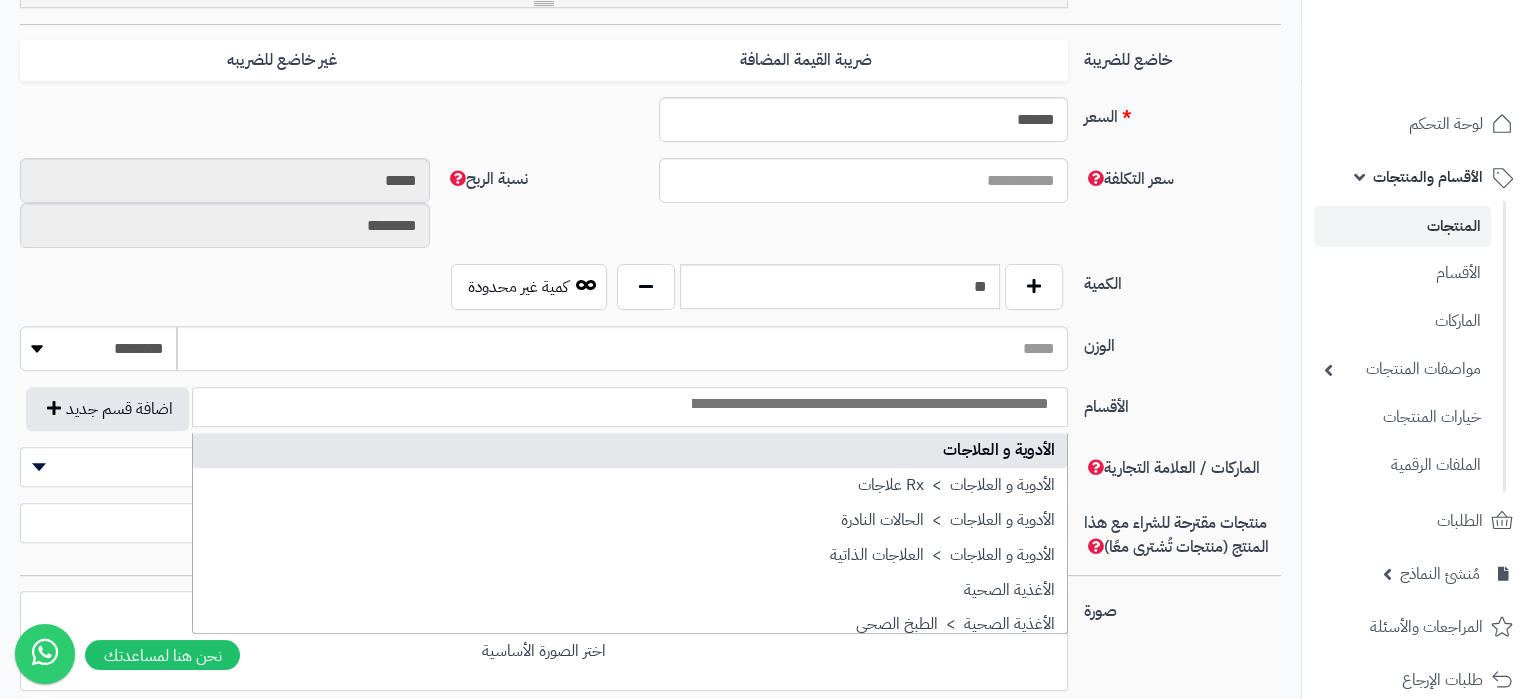 select on "***" 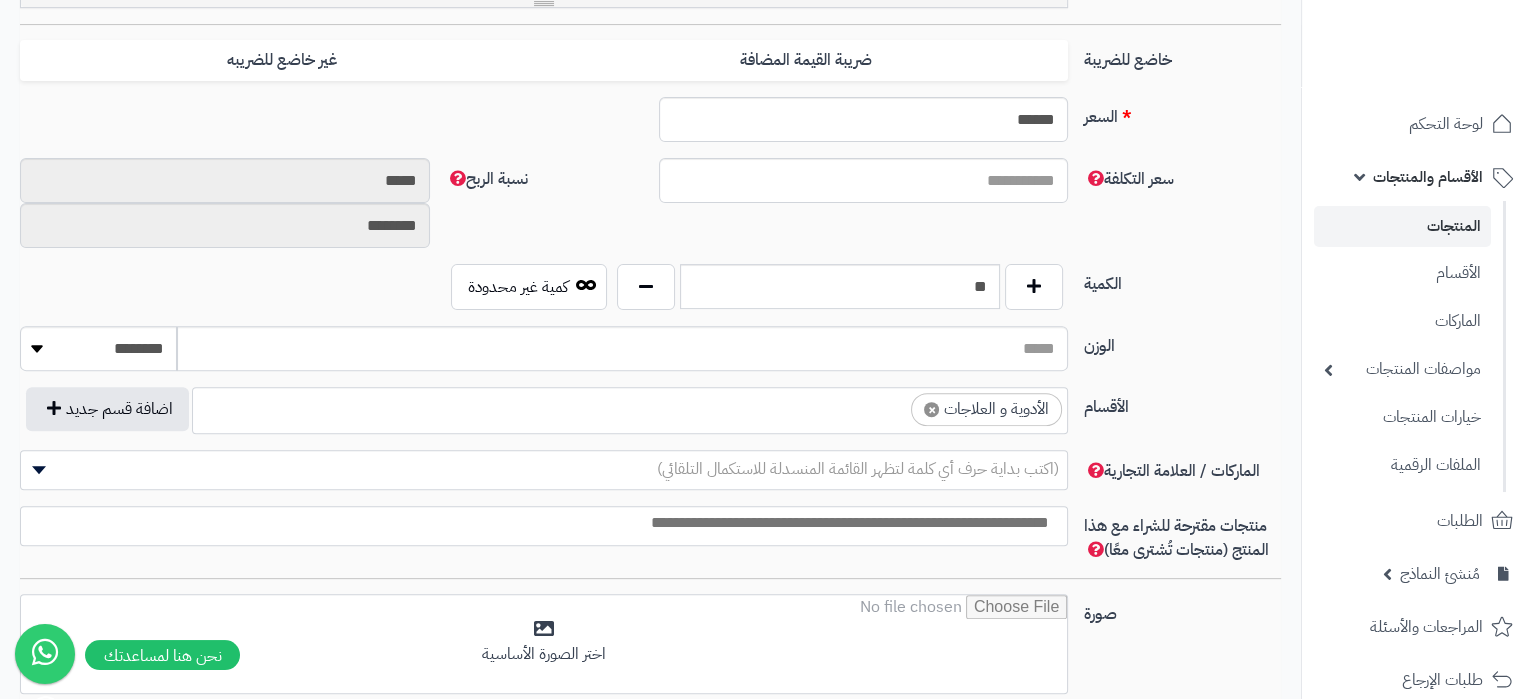 click on "× الأدوية و العلاجات" at bounding box center [630, 407] 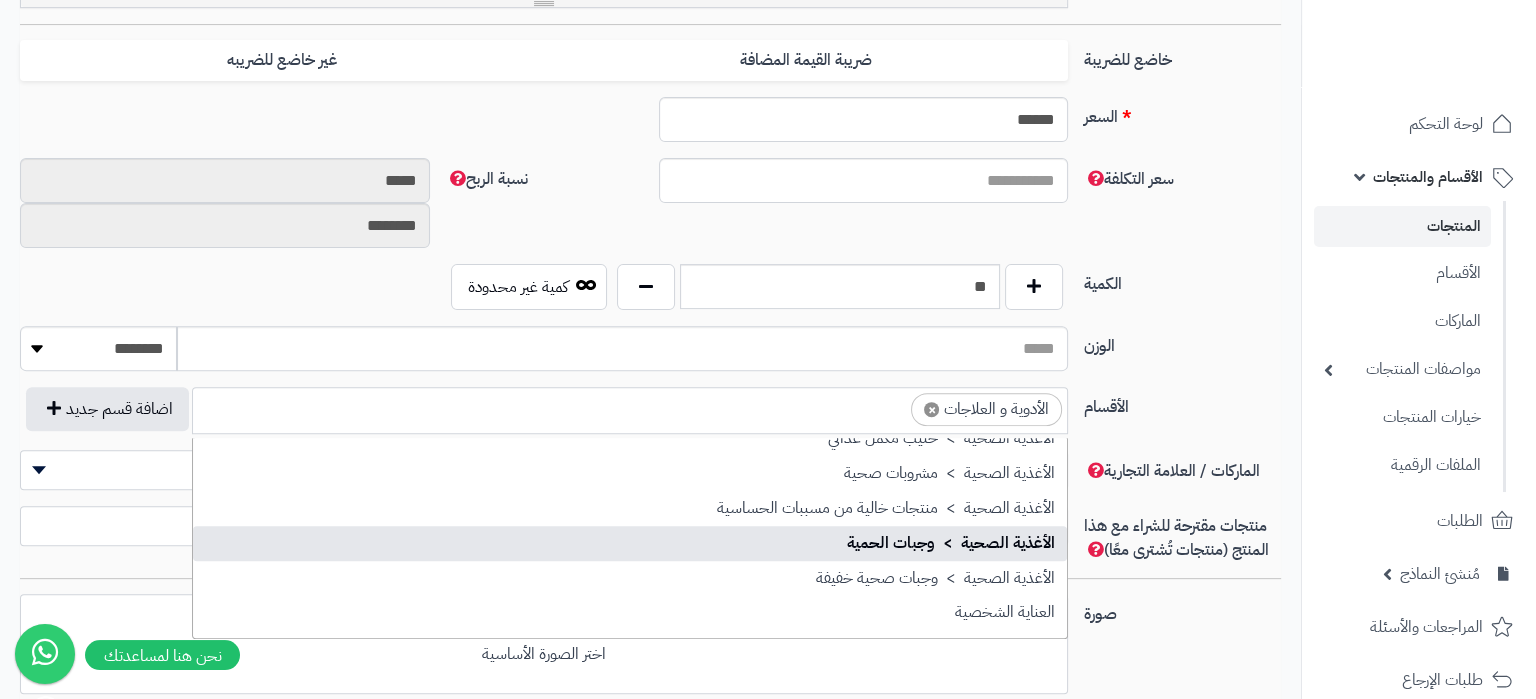 scroll, scrollTop: 580, scrollLeft: 0, axis: vertical 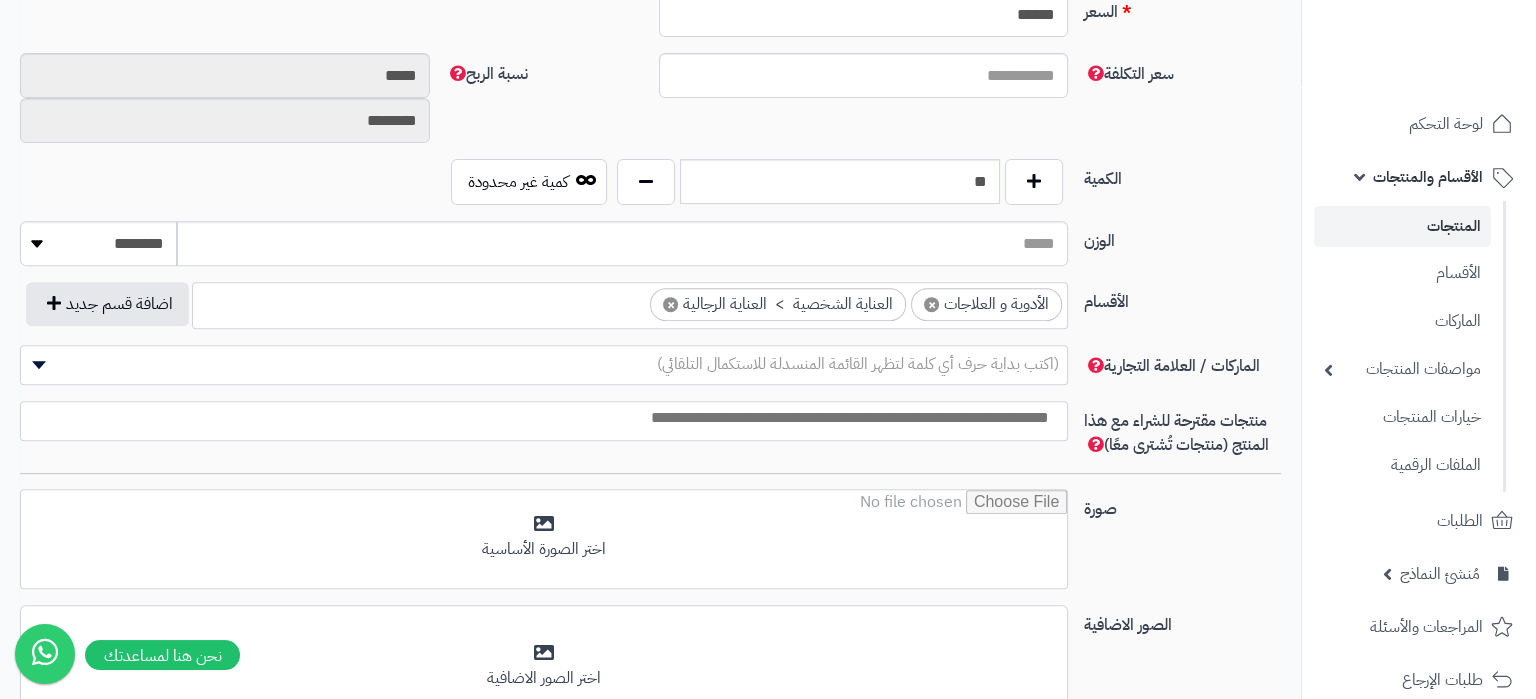 click at bounding box center (539, 418) 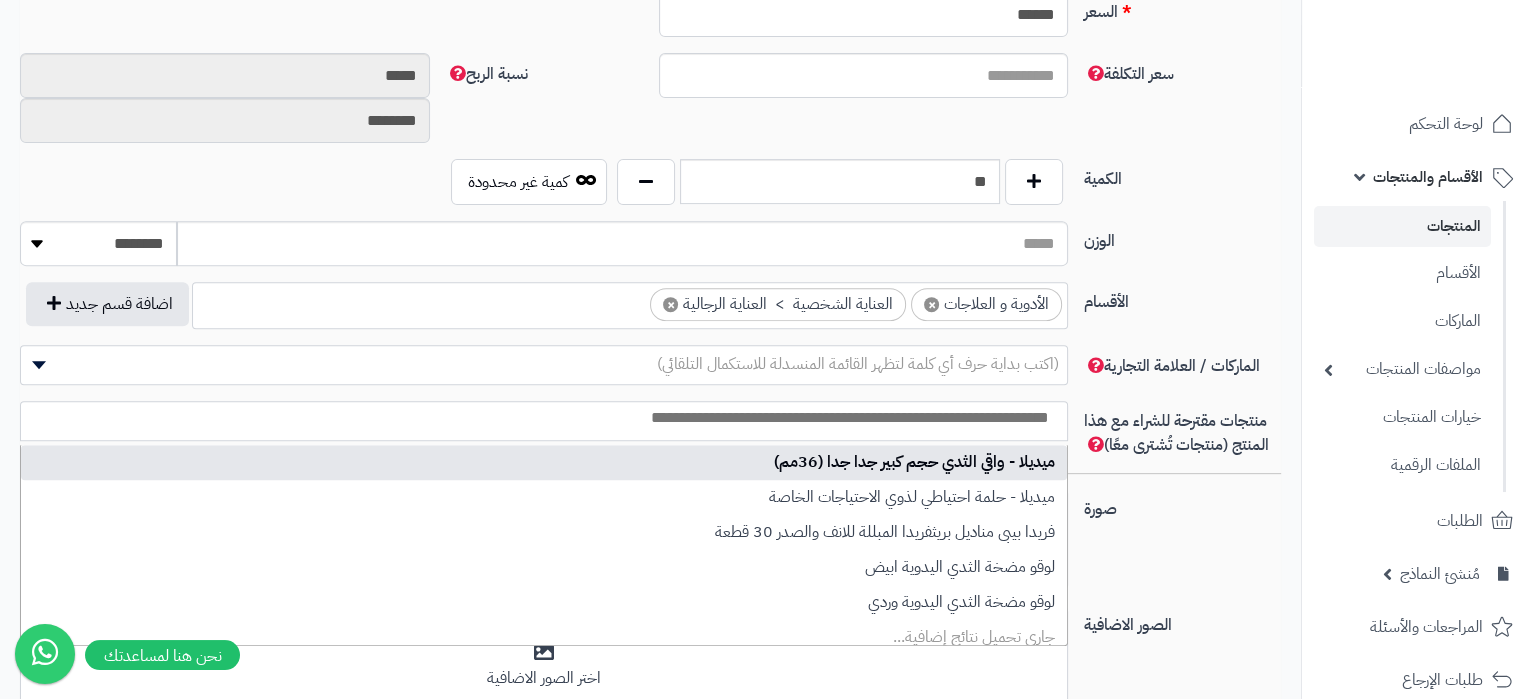 type on "*" 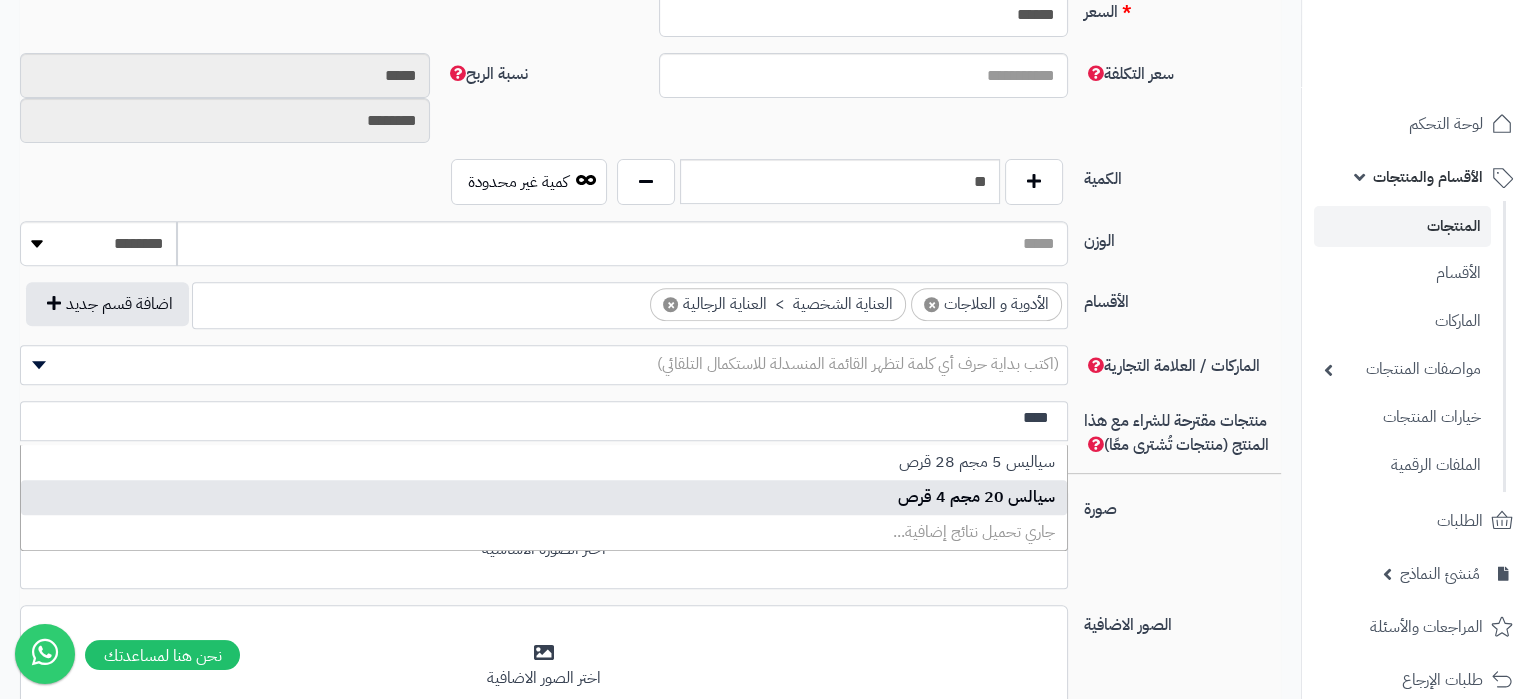 type on "****" 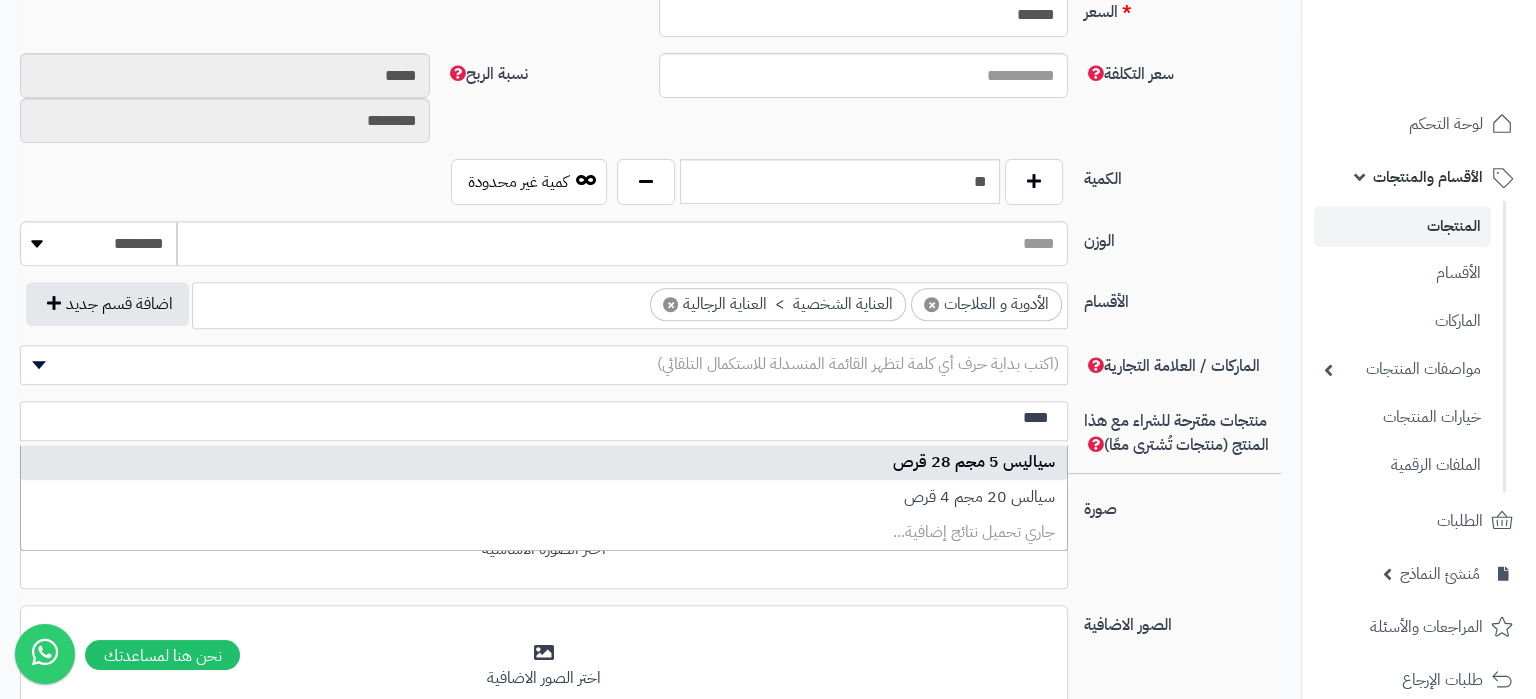 type 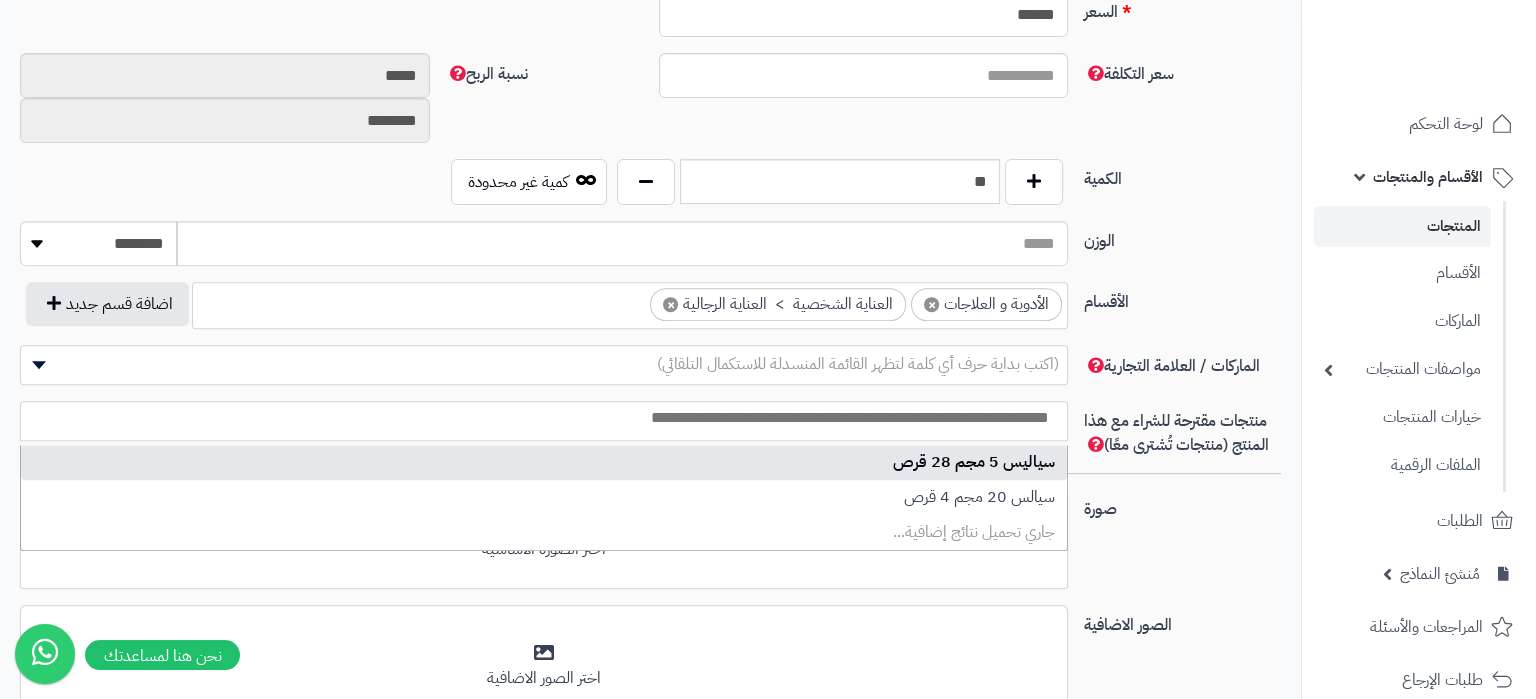select on "****" 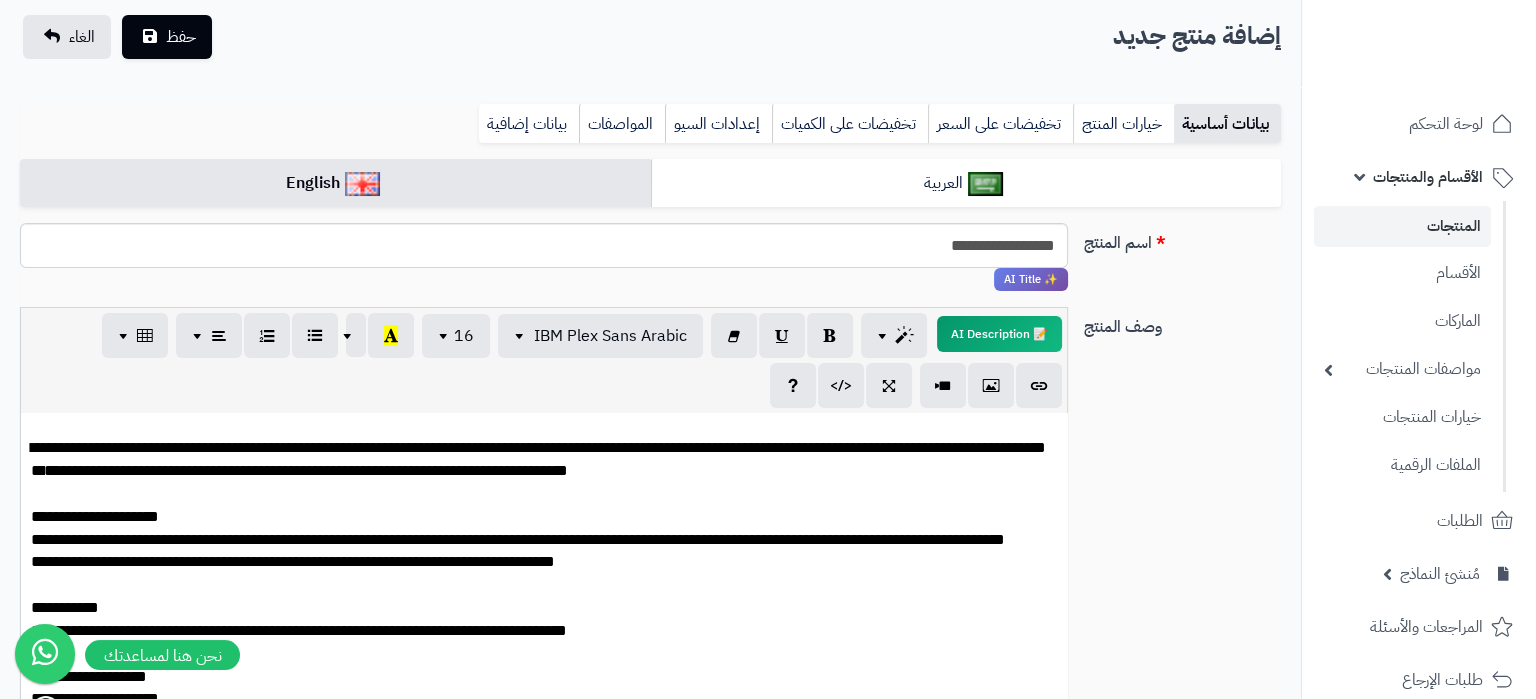 scroll, scrollTop: 0, scrollLeft: 0, axis: both 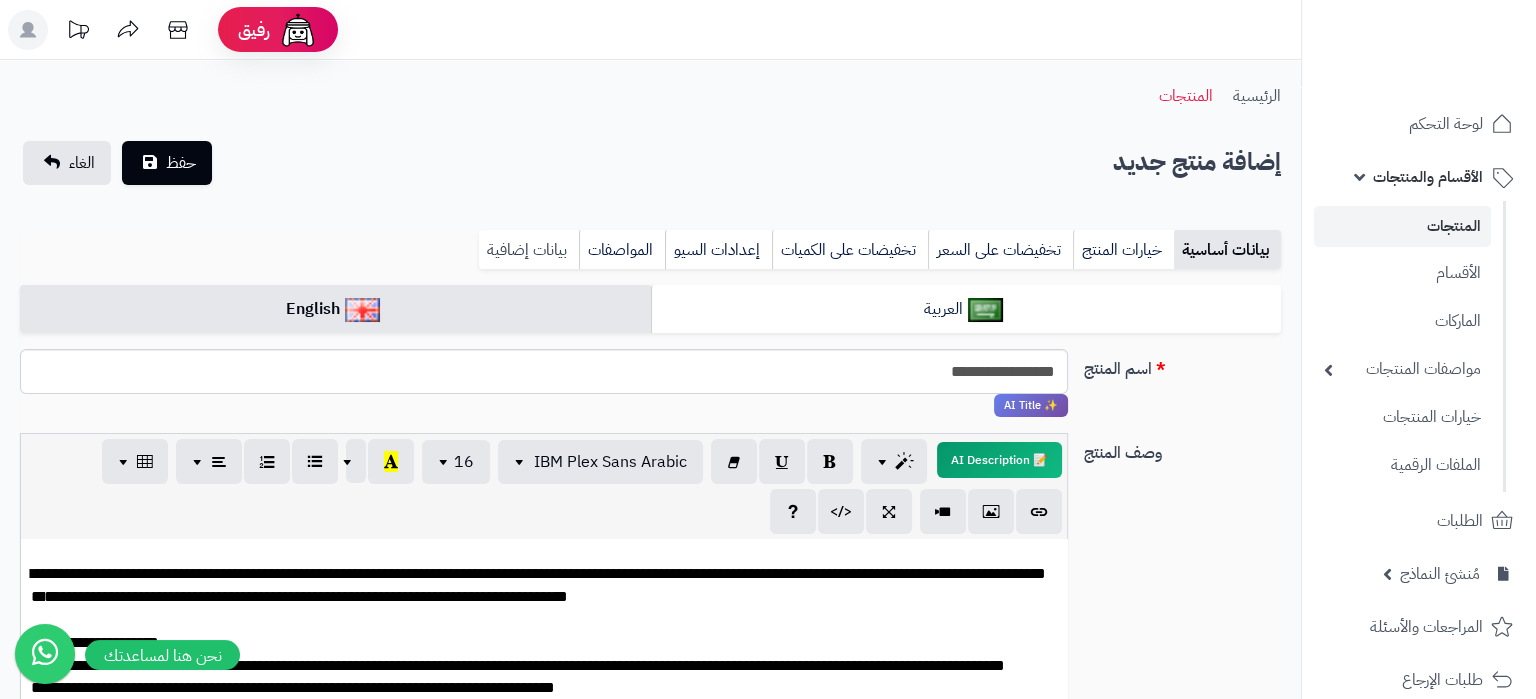click on "بيانات إضافية" at bounding box center (529, 250) 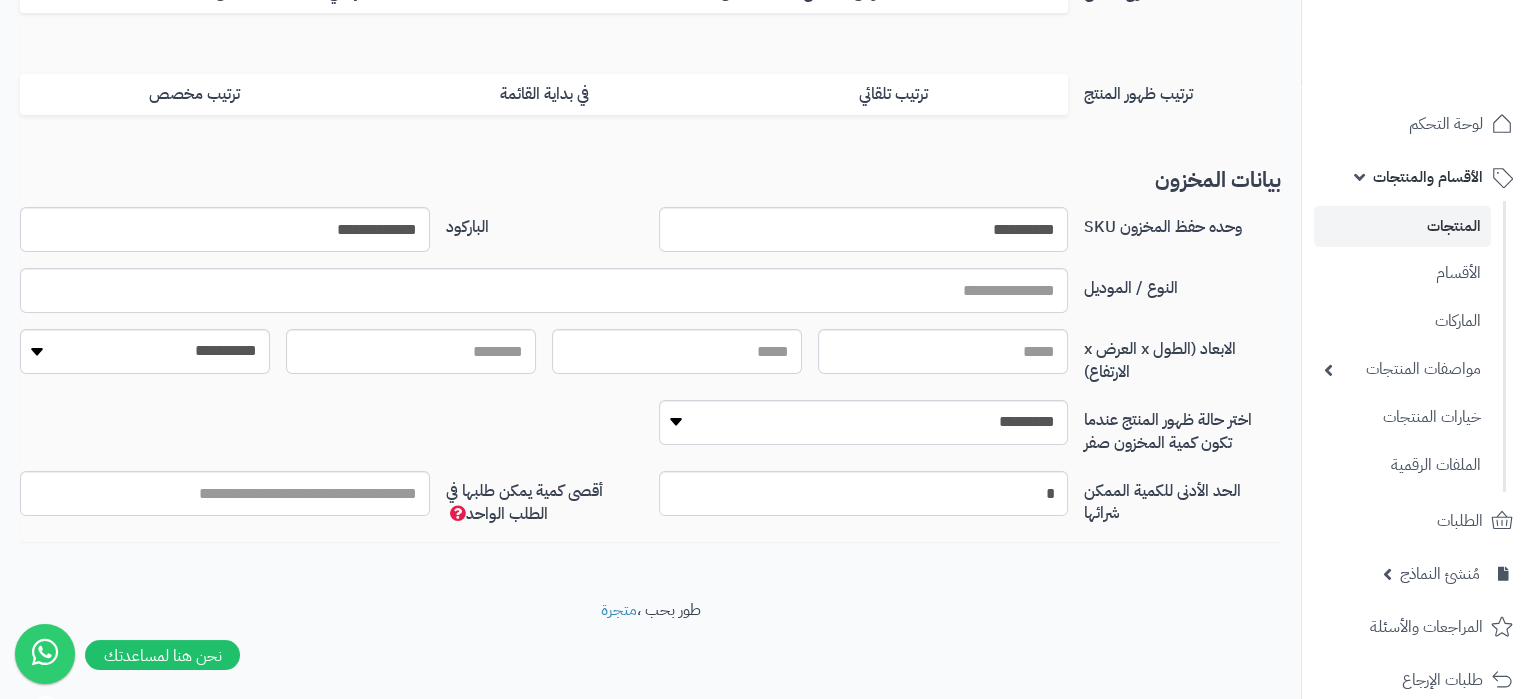 scroll, scrollTop: 0, scrollLeft: 0, axis: both 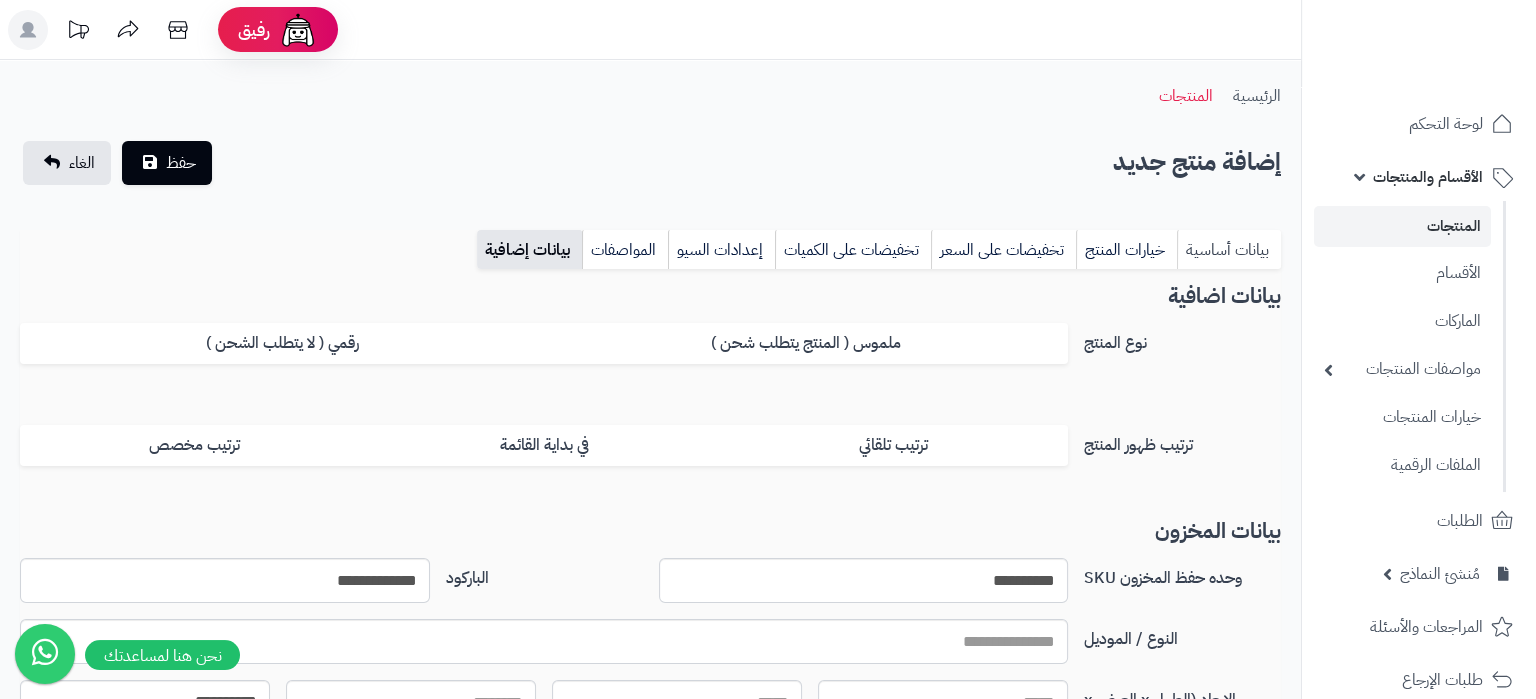 click on "بيانات أساسية" at bounding box center (1229, 250) 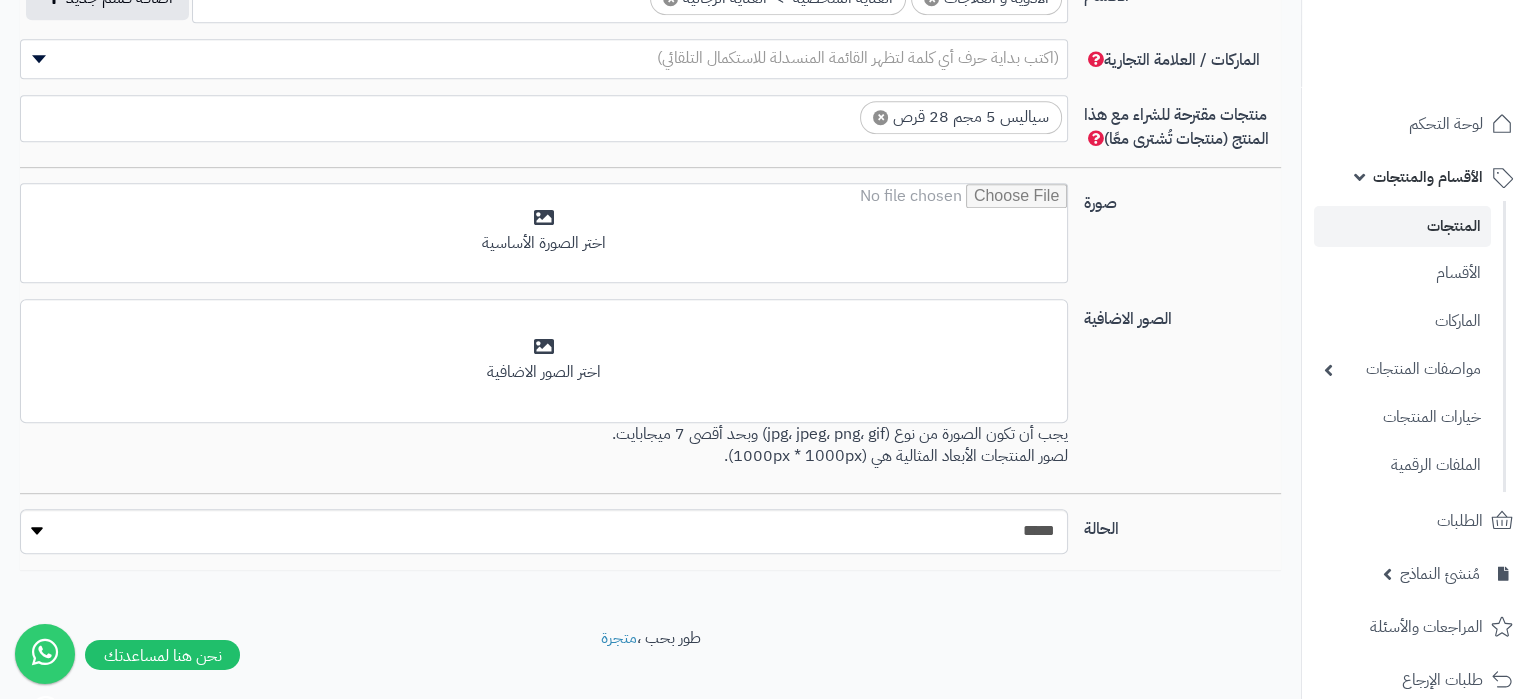 scroll, scrollTop: 1281, scrollLeft: 0, axis: vertical 